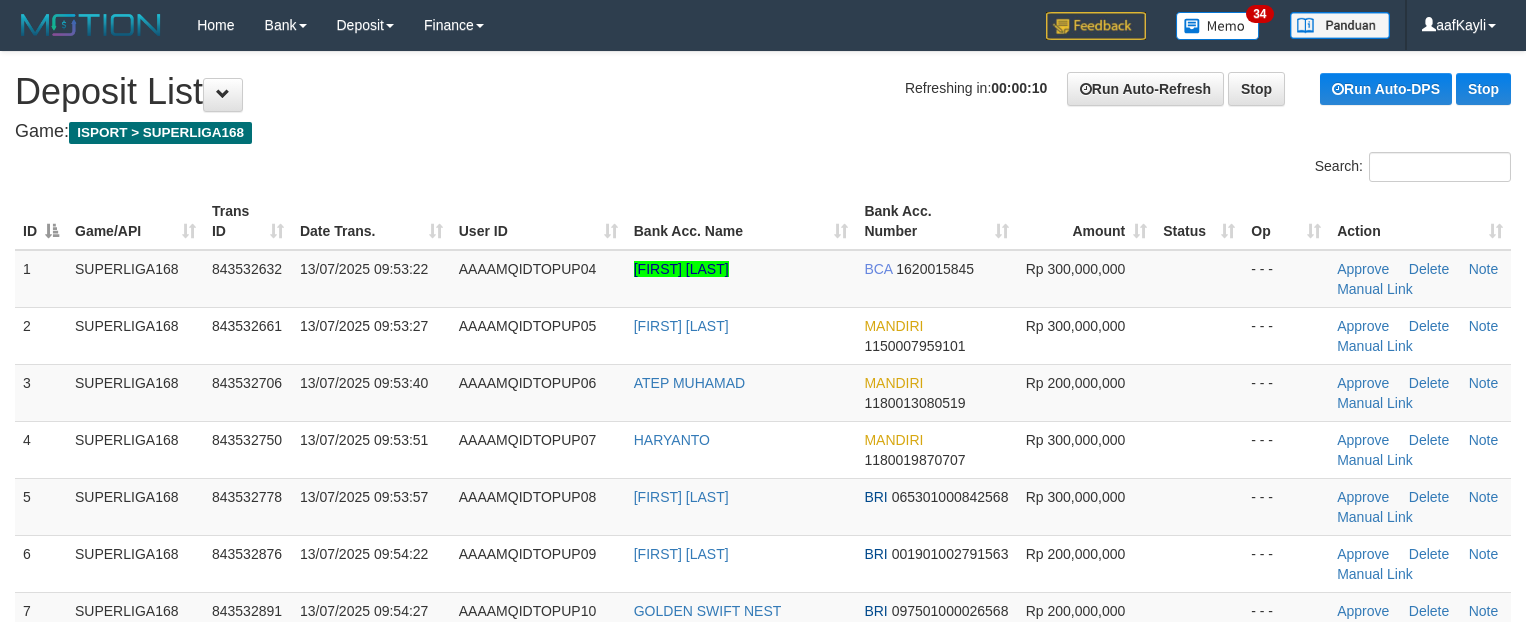 scroll, scrollTop: 0, scrollLeft: 0, axis: both 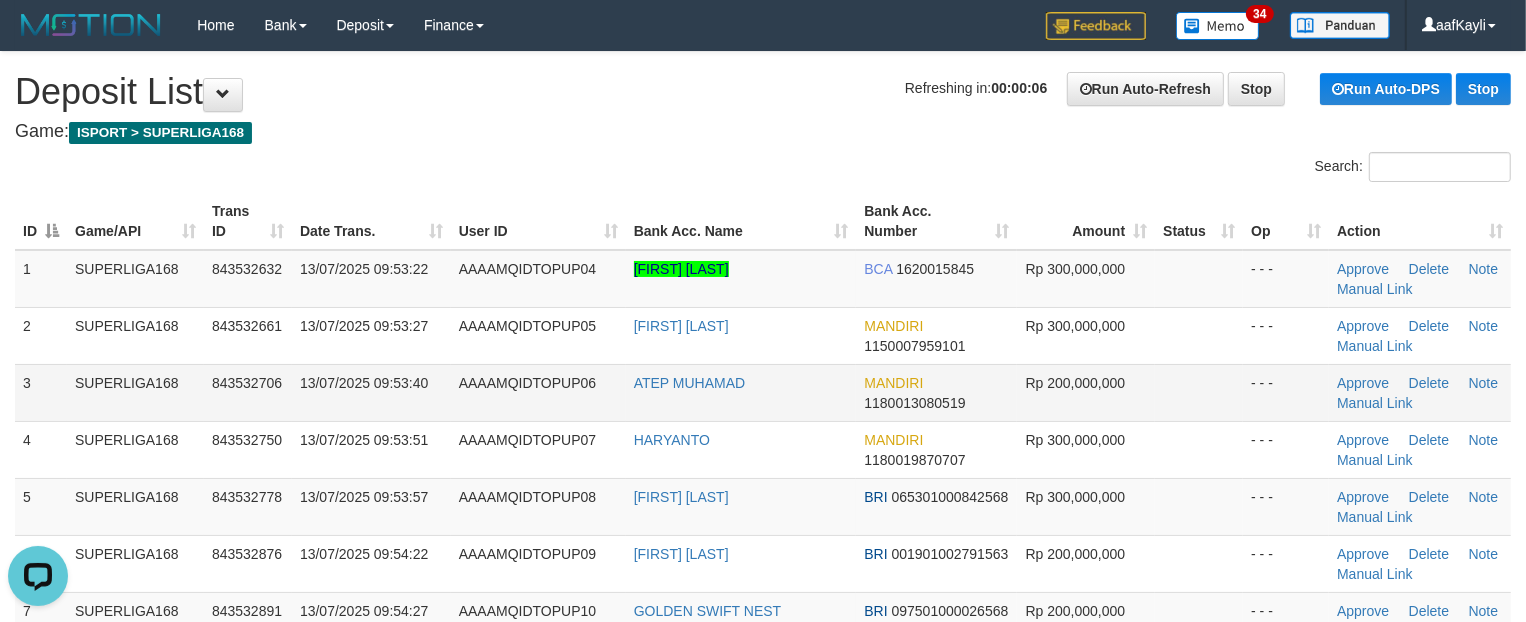click at bounding box center [1199, 392] 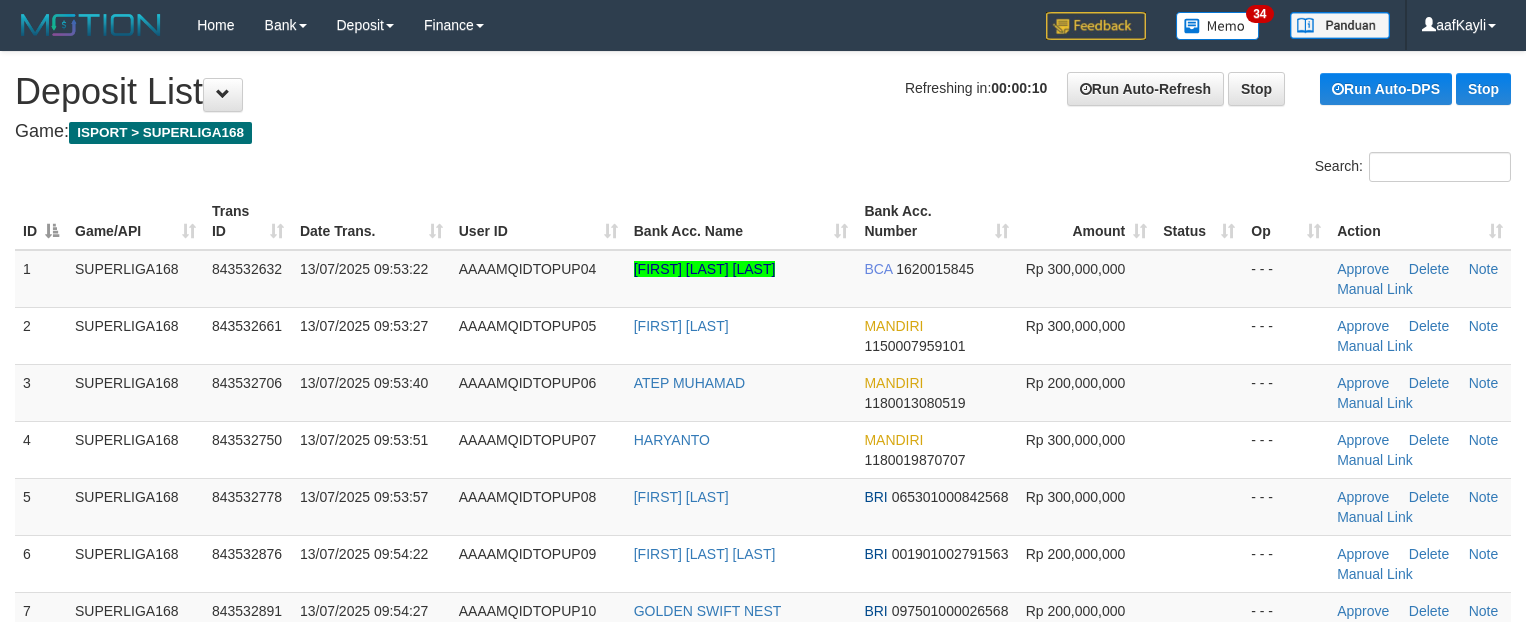 scroll, scrollTop: 0, scrollLeft: 0, axis: both 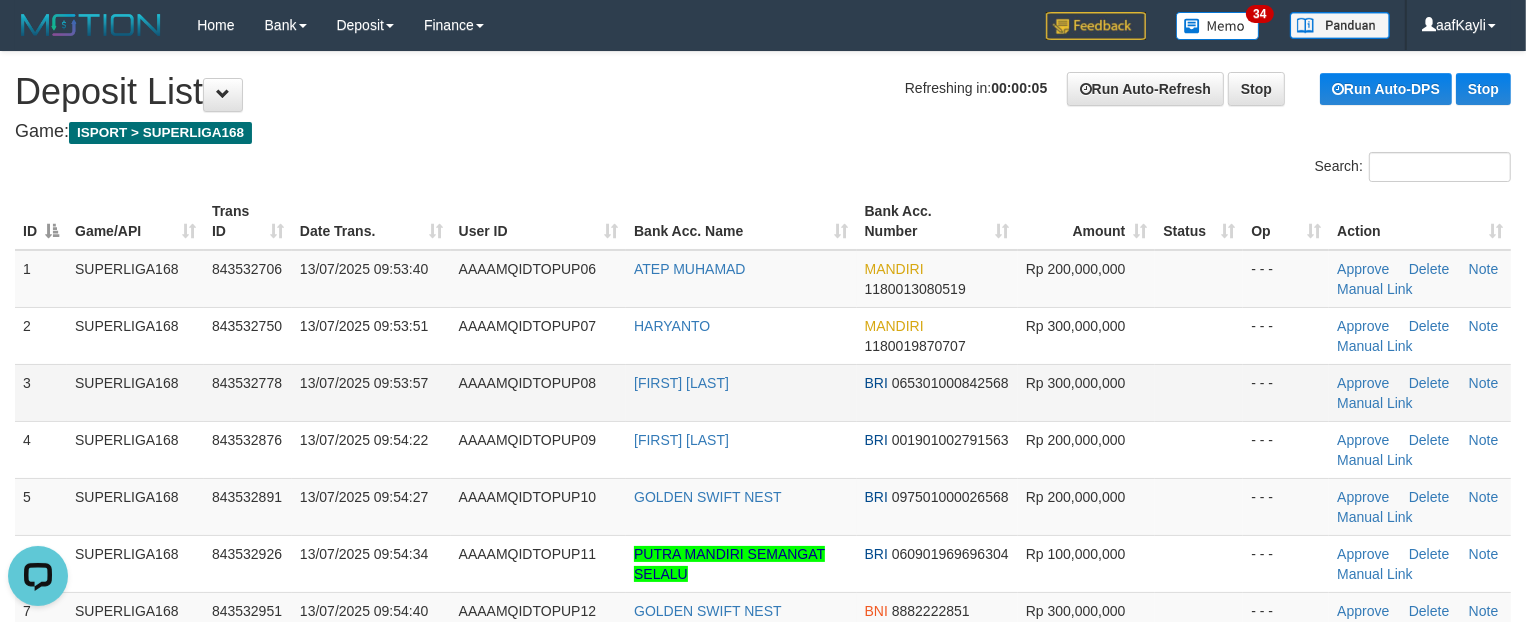 click at bounding box center [1199, 392] 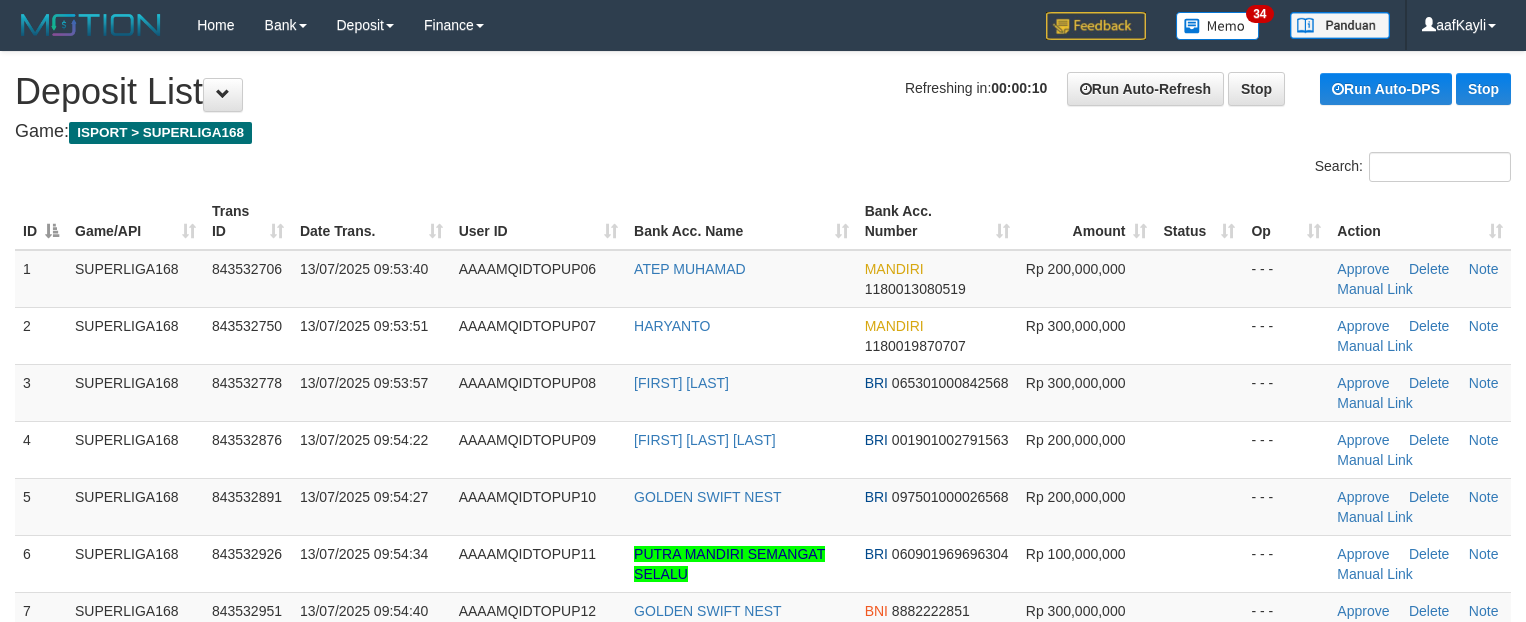 scroll, scrollTop: 0, scrollLeft: 0, axis: both 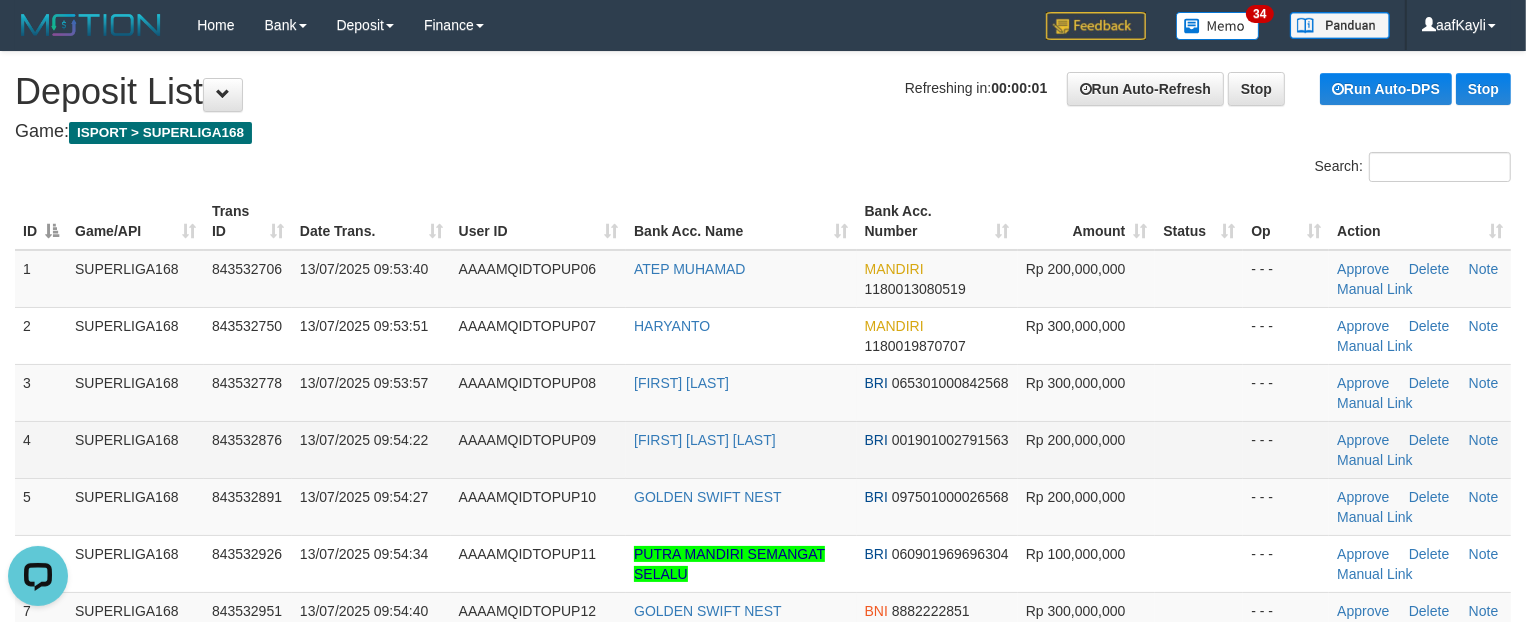 click on "BRI
001901002791563" at bounding box center [937, 449] 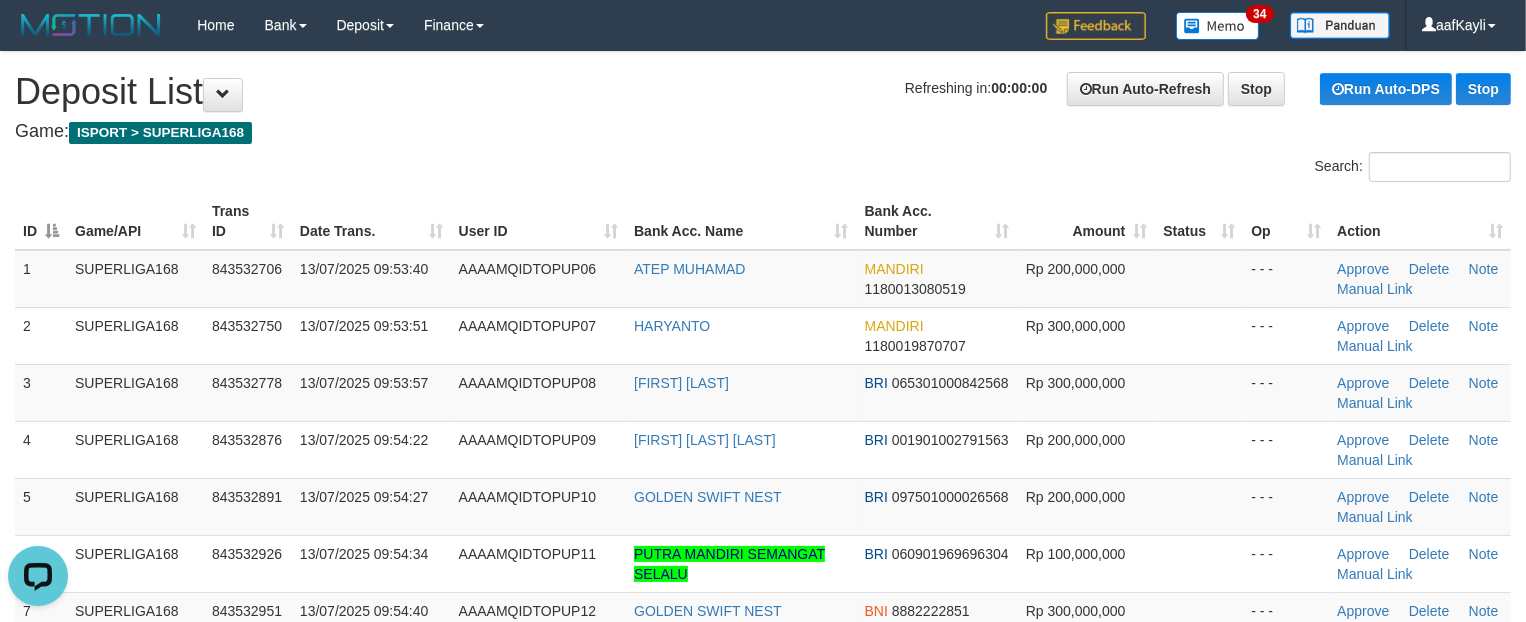 scroll, scrollTop: 530, scrollLeft: 0, axis: vertical 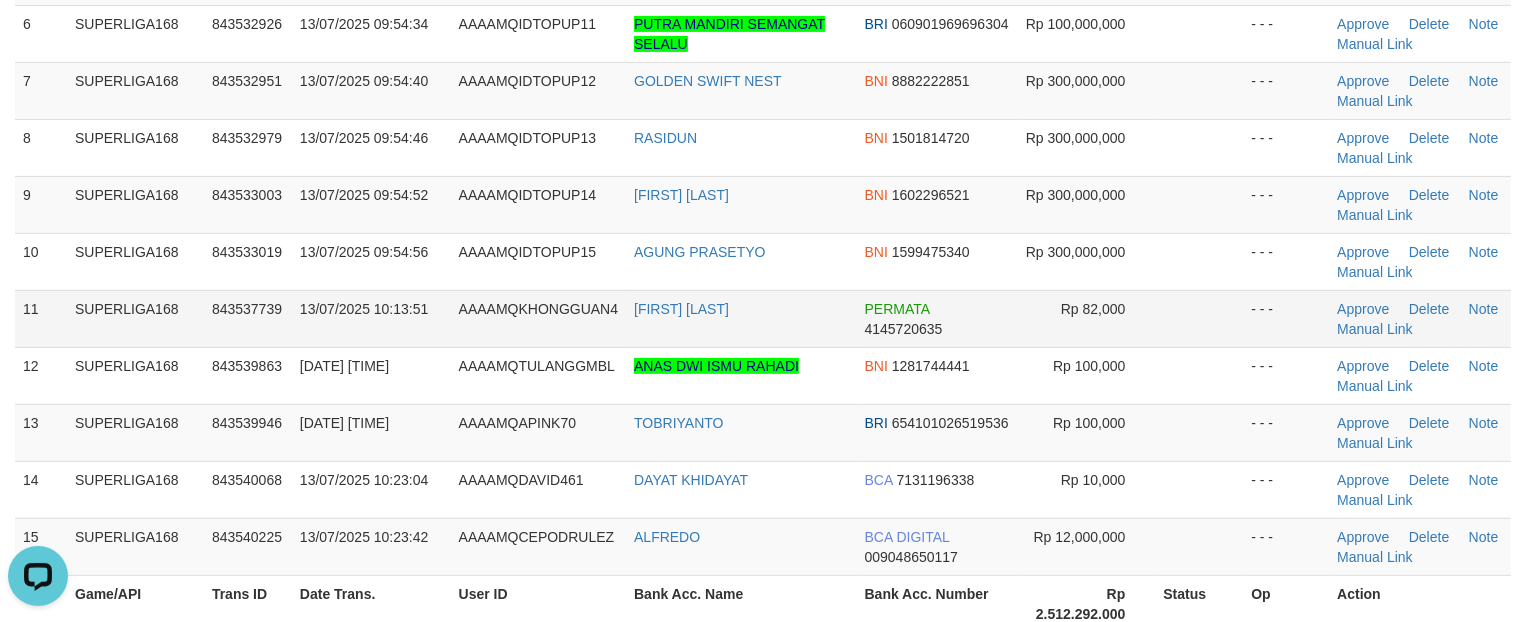 click at bounding box center (1199, 318) 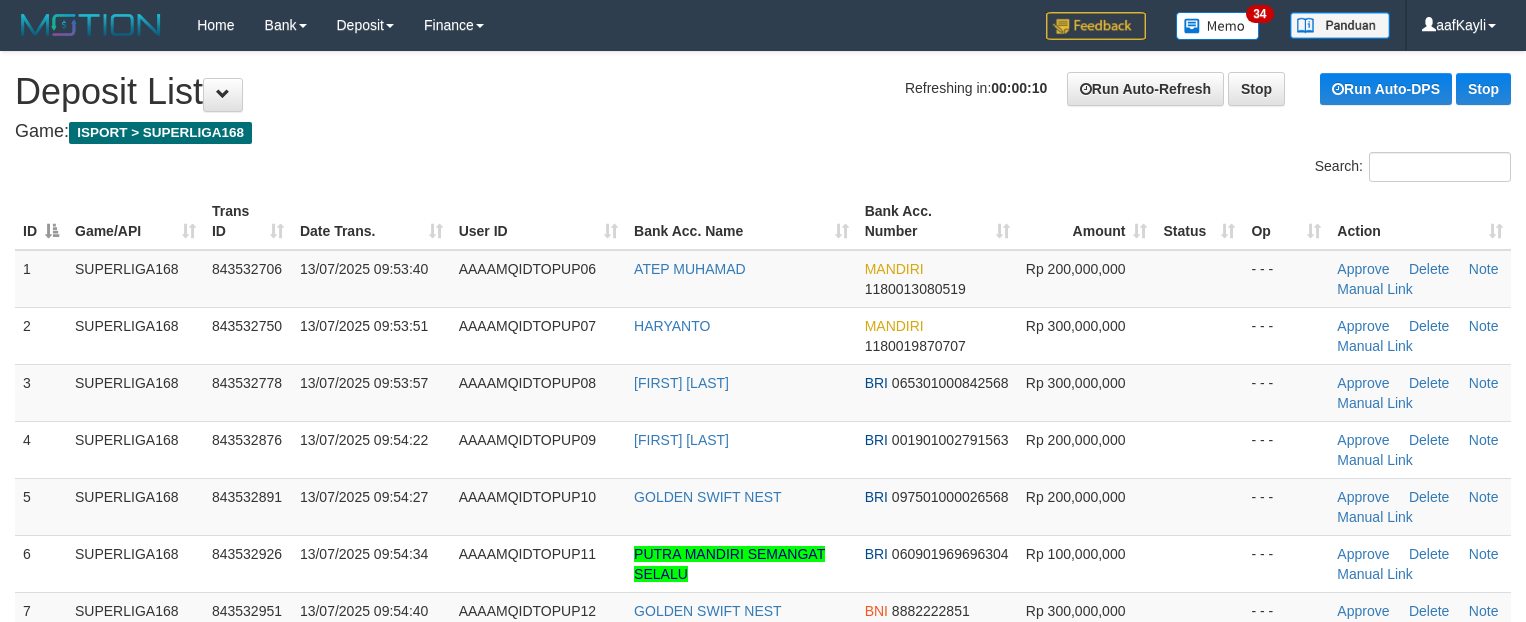 scroll, scrollTop: 0, scrollLeft: 0, axis: both 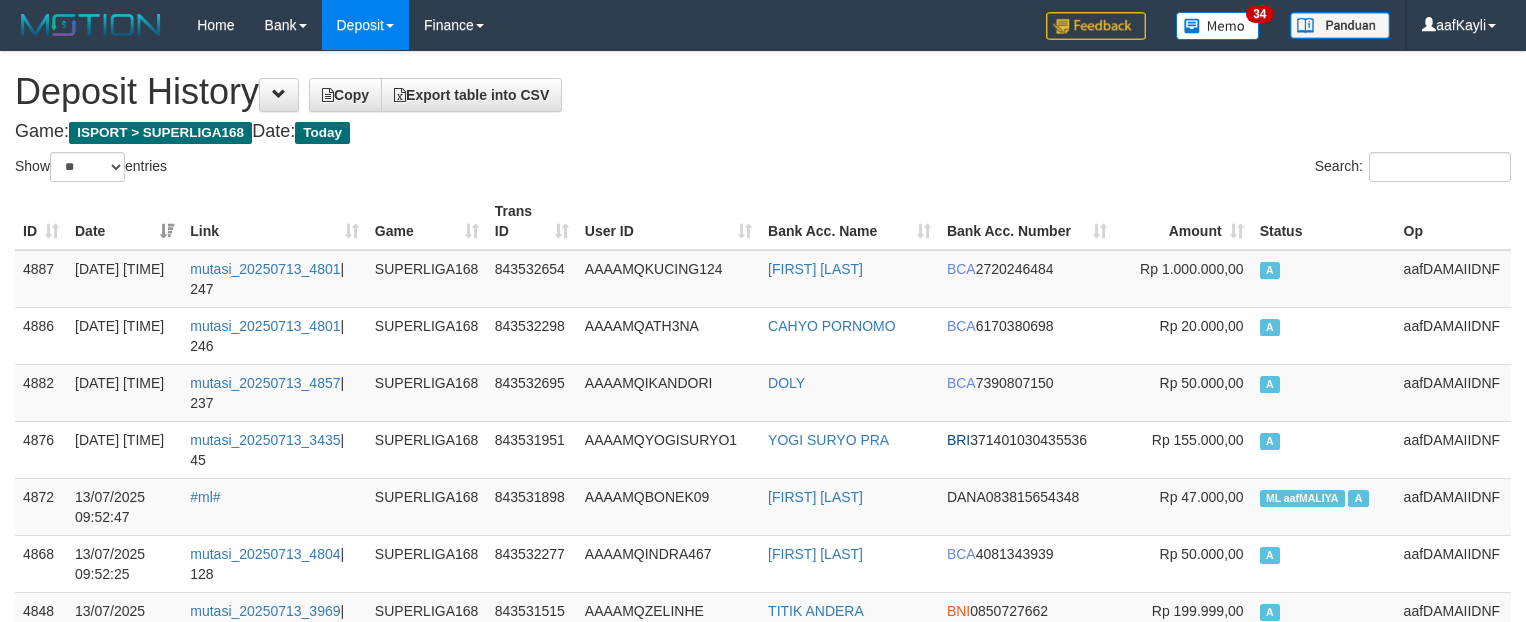 select on "**" 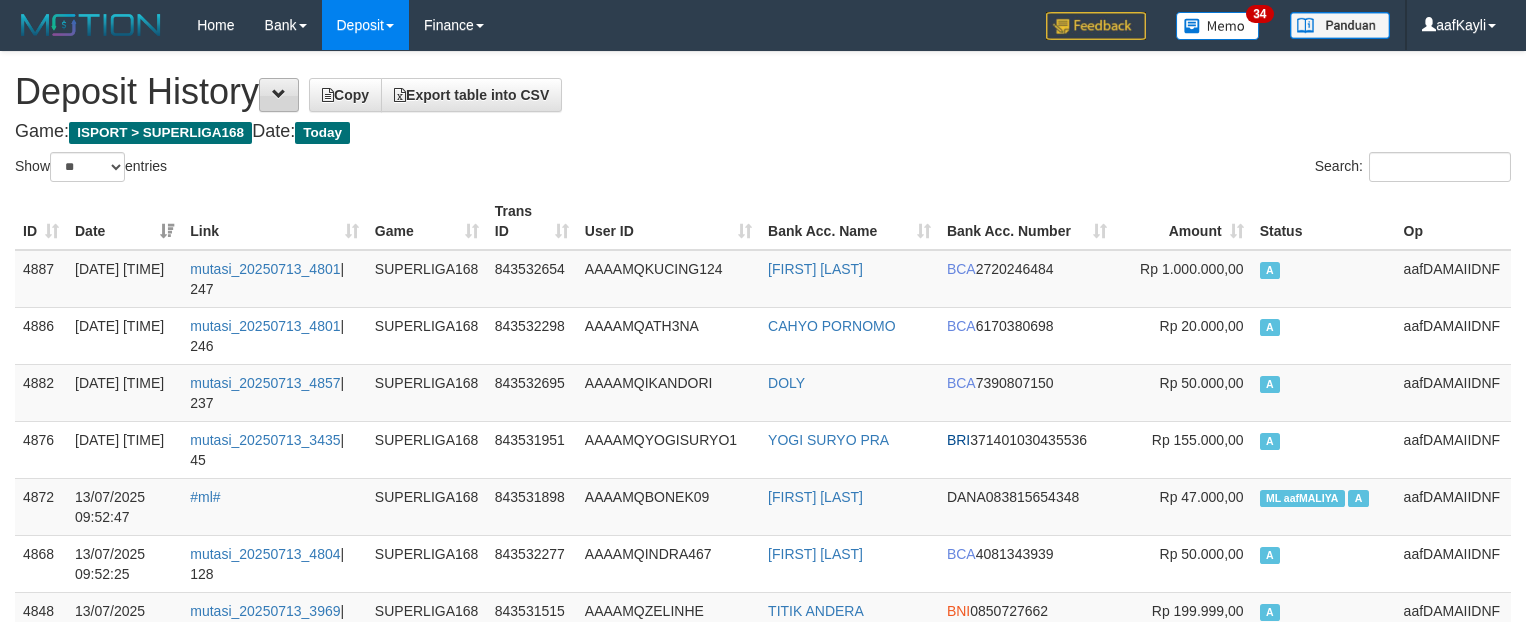 scroll, scrollTop: 0, scrollLeft: 0, axis: both 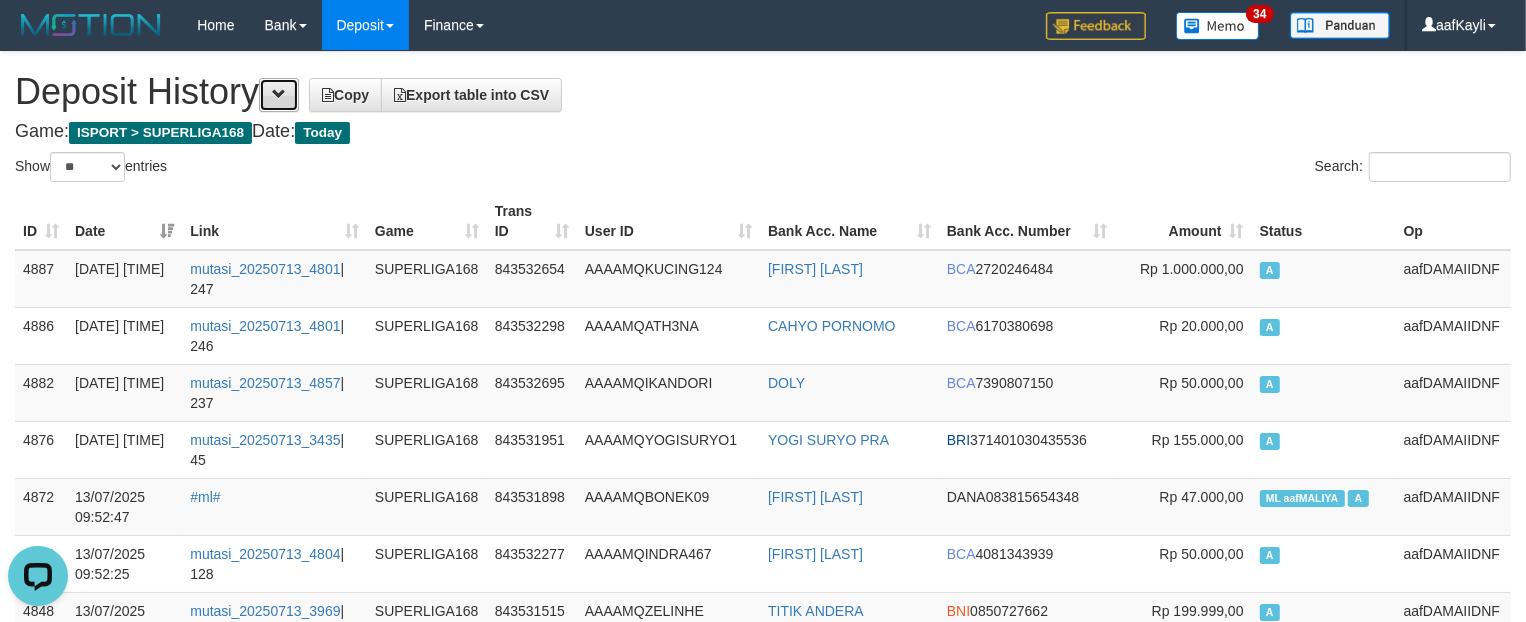 click at bounding box center [279, 95] 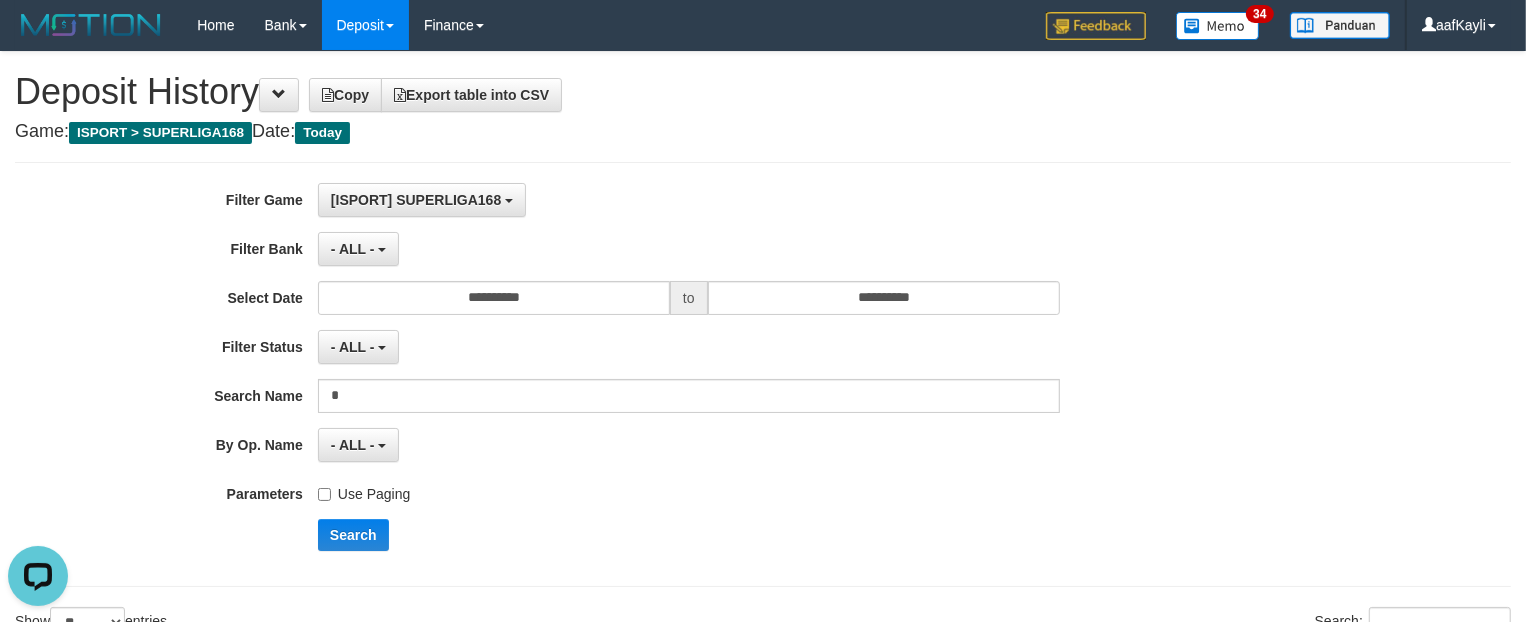 drag, startPoint x: 428, startPoint y: 415, endPoint x: 177, endPoint y: 425, distance: 251.19913 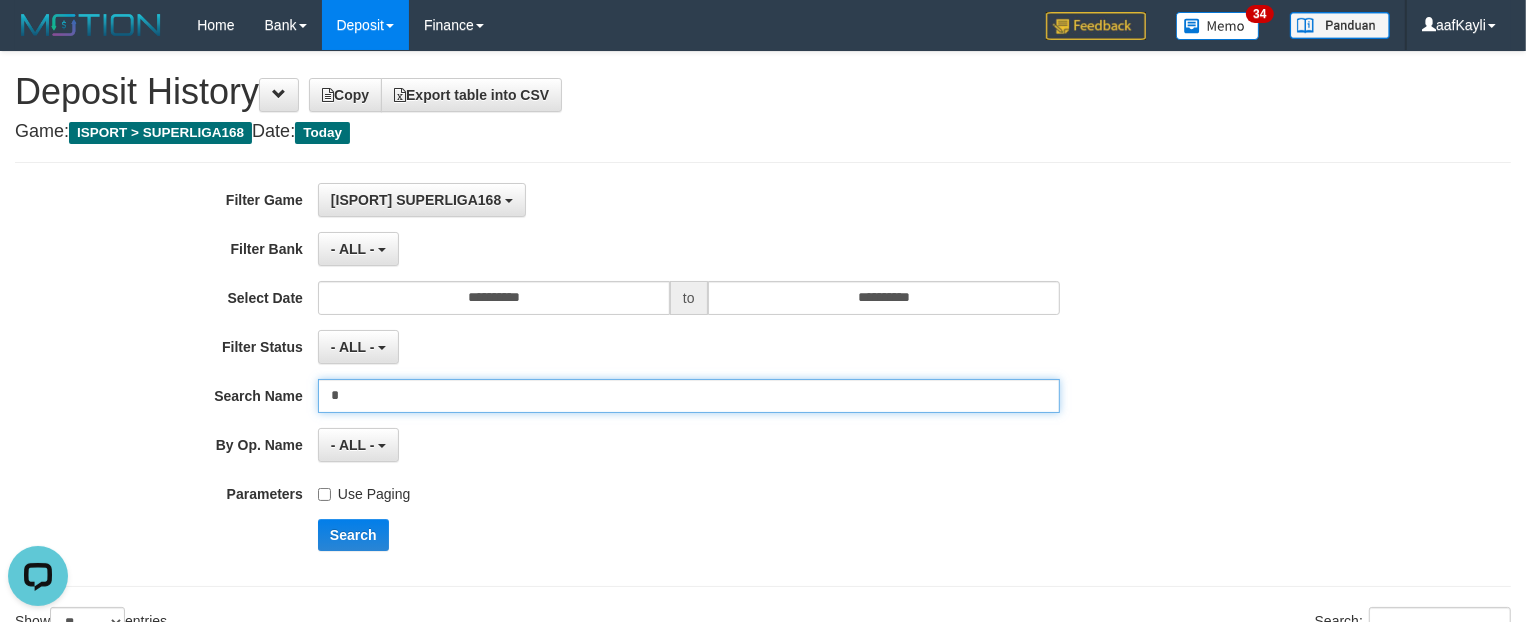 drag, startPoint x: 382, startPoint y: 388, endPoint x: 77, endPoint y: 410, distance: 305.79242 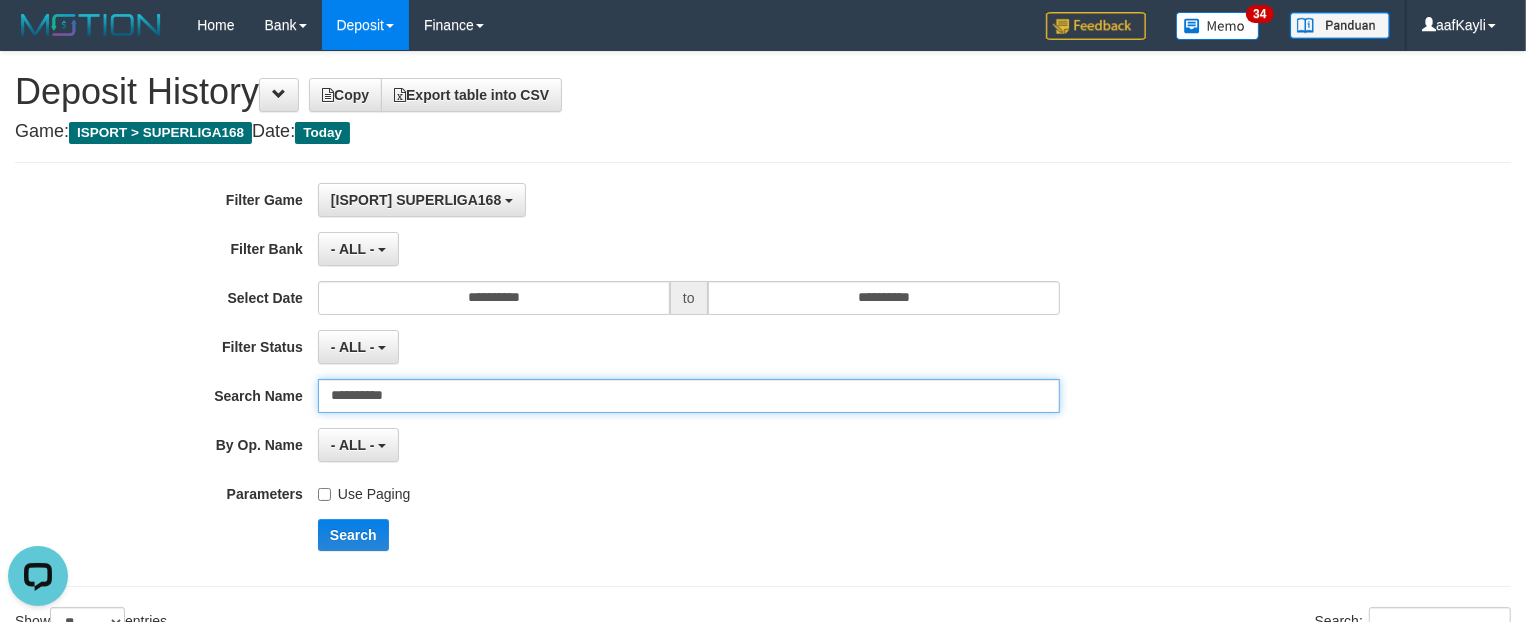 type on "*********" 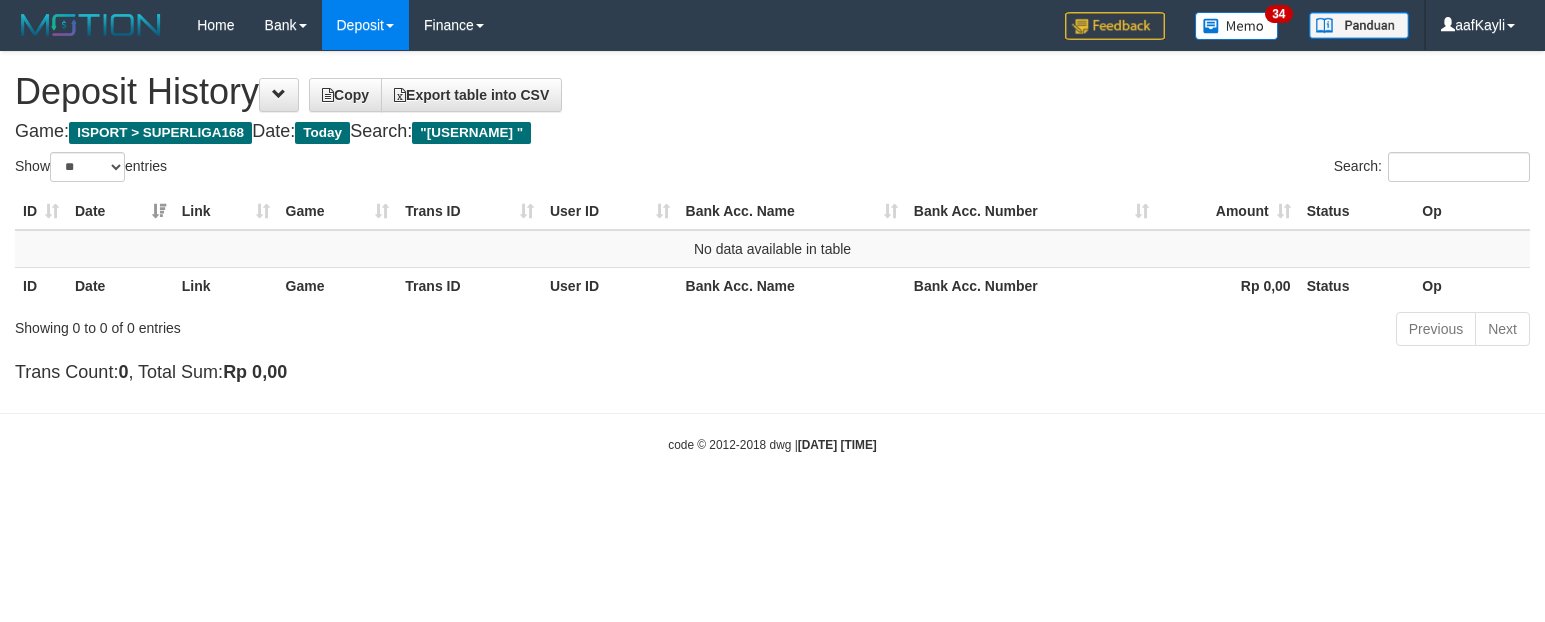 select on "**" 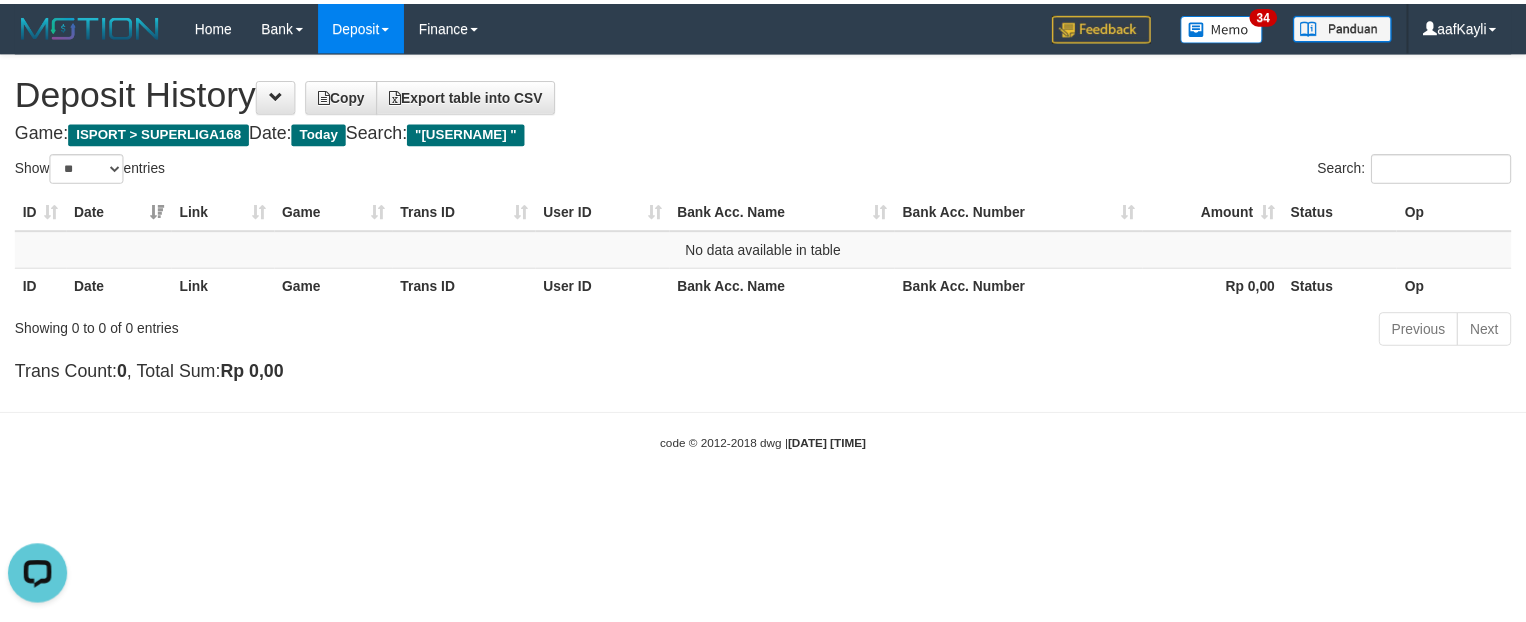 scroll, scrollTop: 0, scrollLeft: 0, axis: both 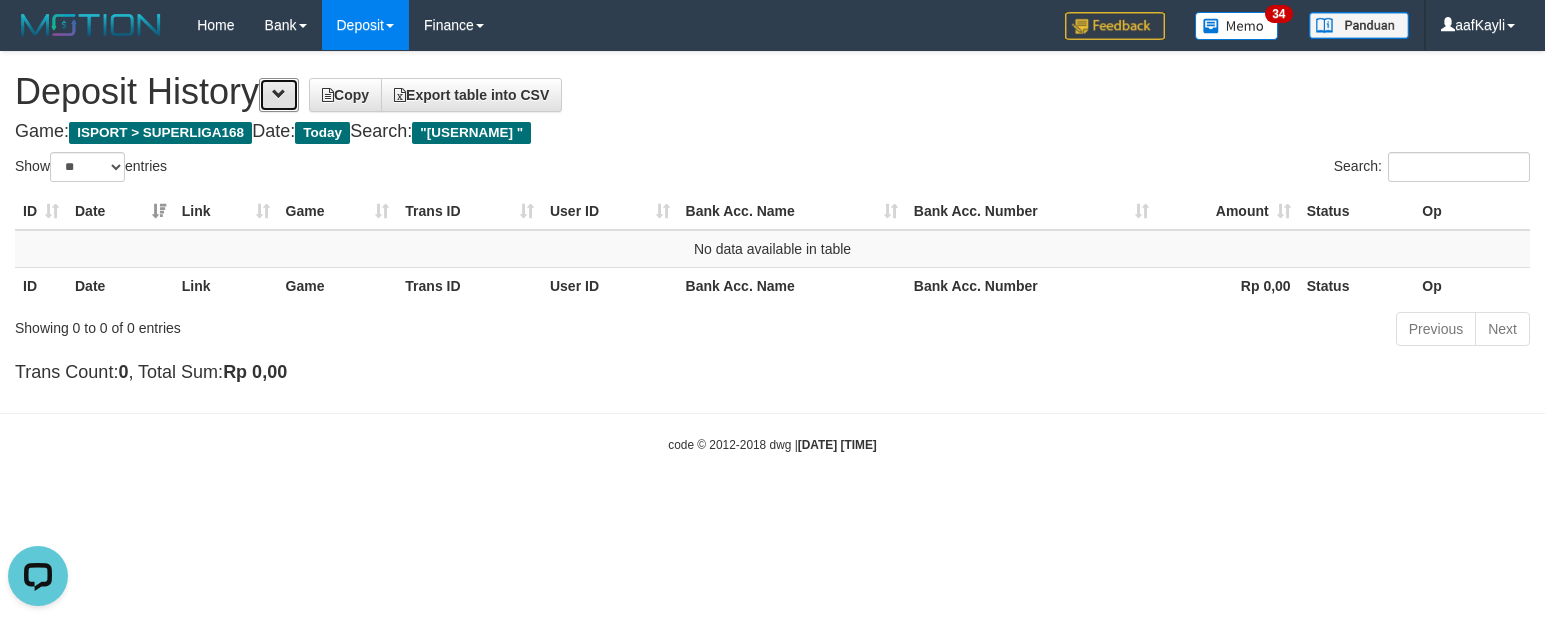 drag, startPoint x: 295, startPoint y: 82, endPoint x: 315, endPoint y: 157, distance: 77.62087 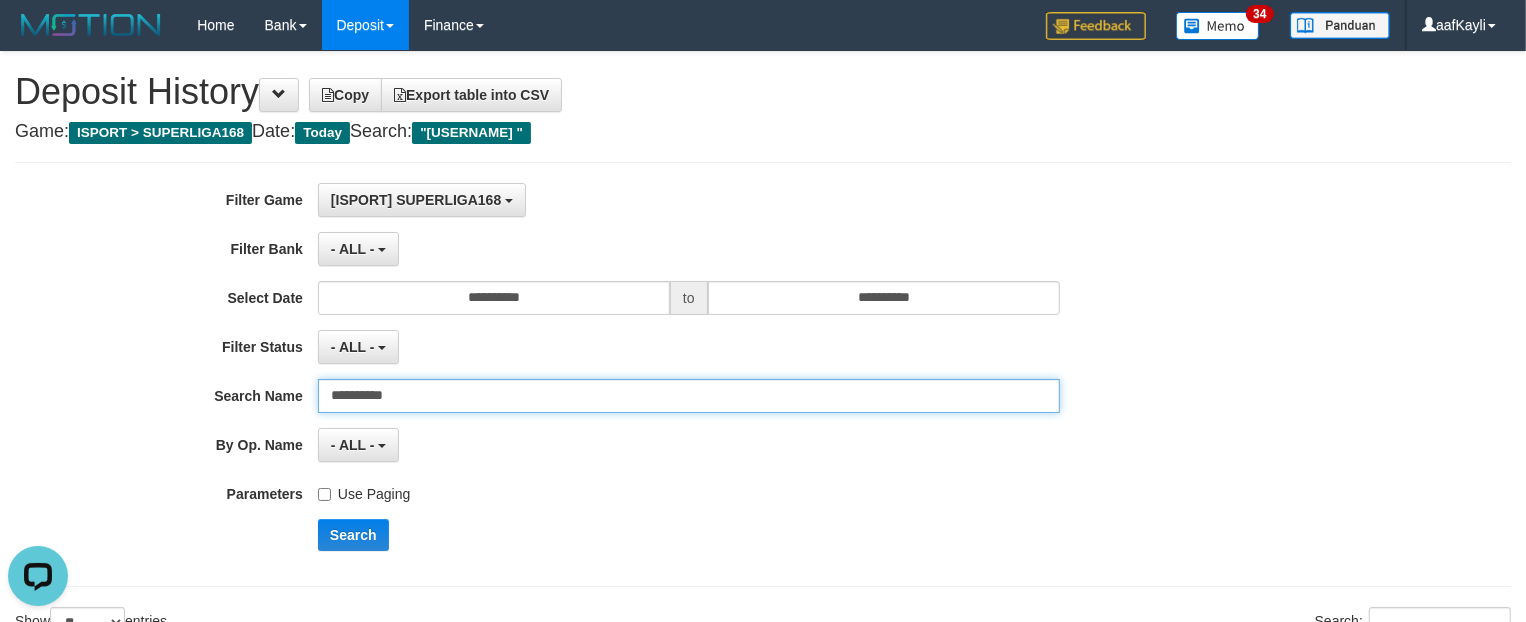 click on "*********" at bounding box center (689, 396) 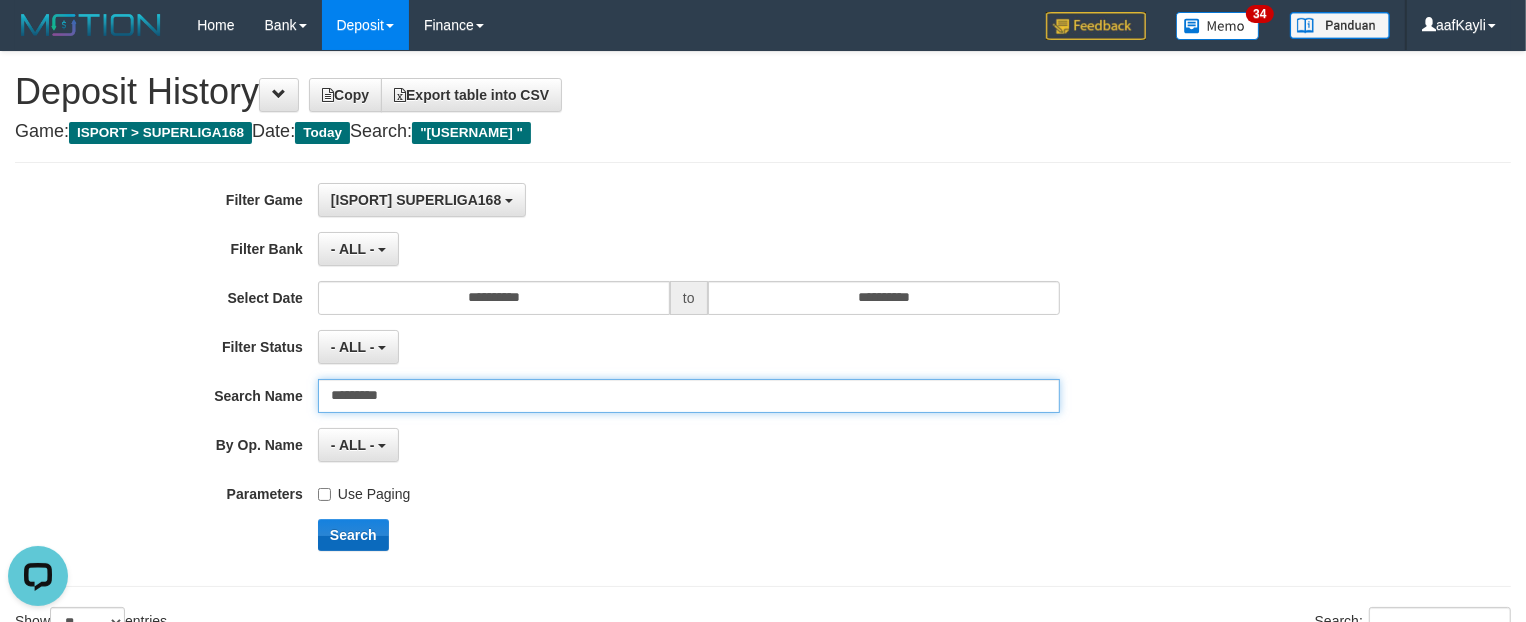 type on "*********" 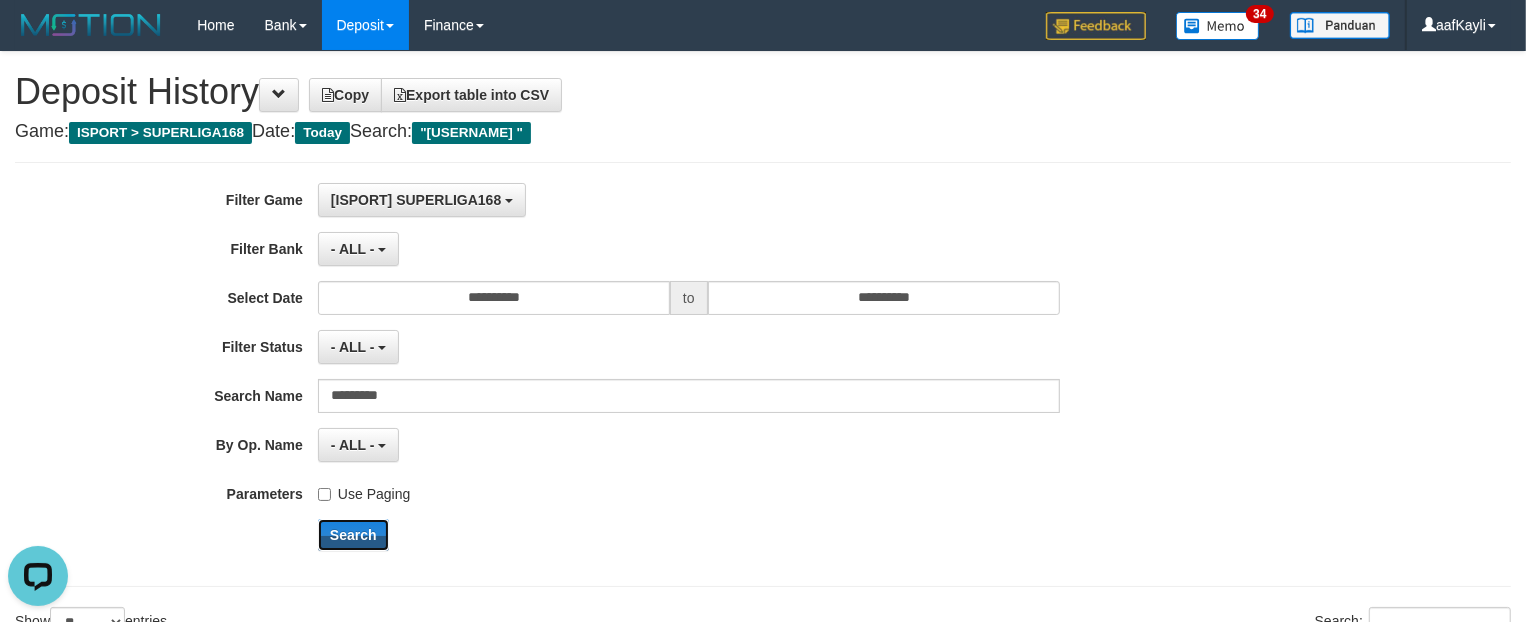 drag, startPoint x: 380, startPoint y: 540, endPoint x: 560, endPoint y: 518, distance: 181.33946 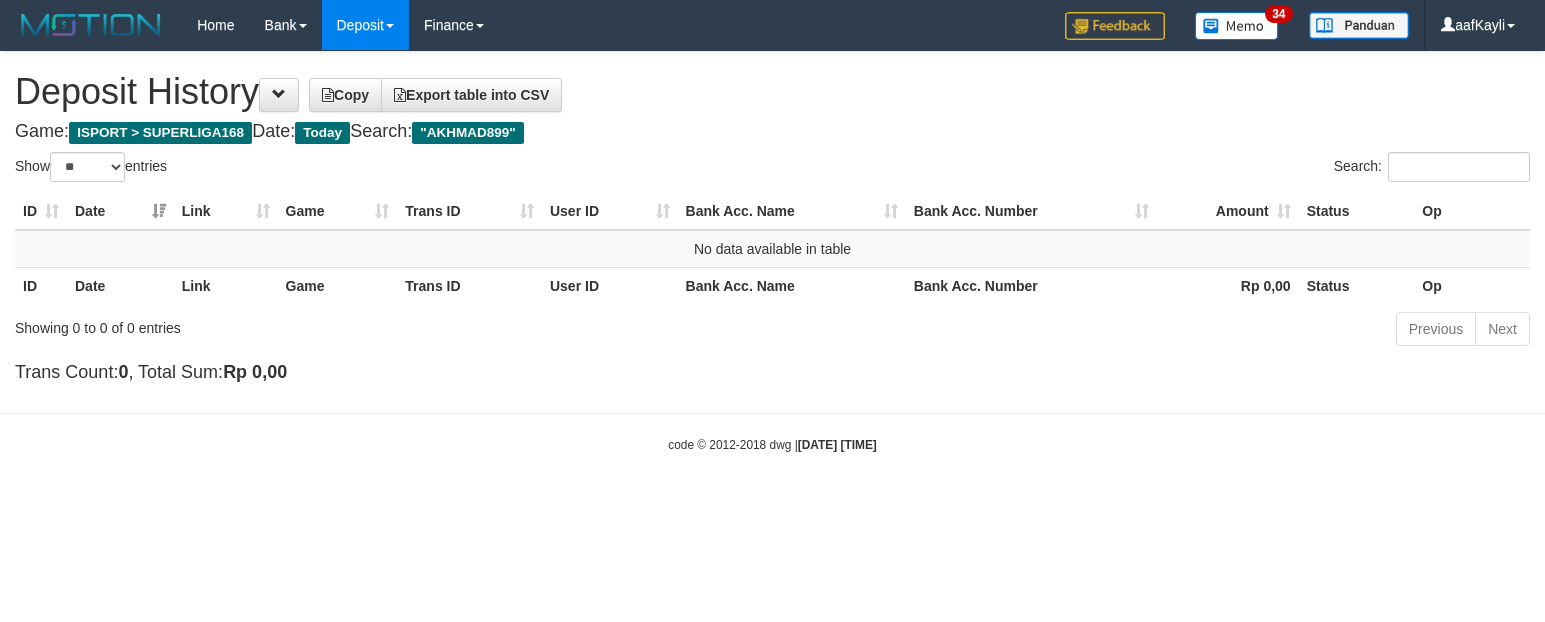 select on "**" 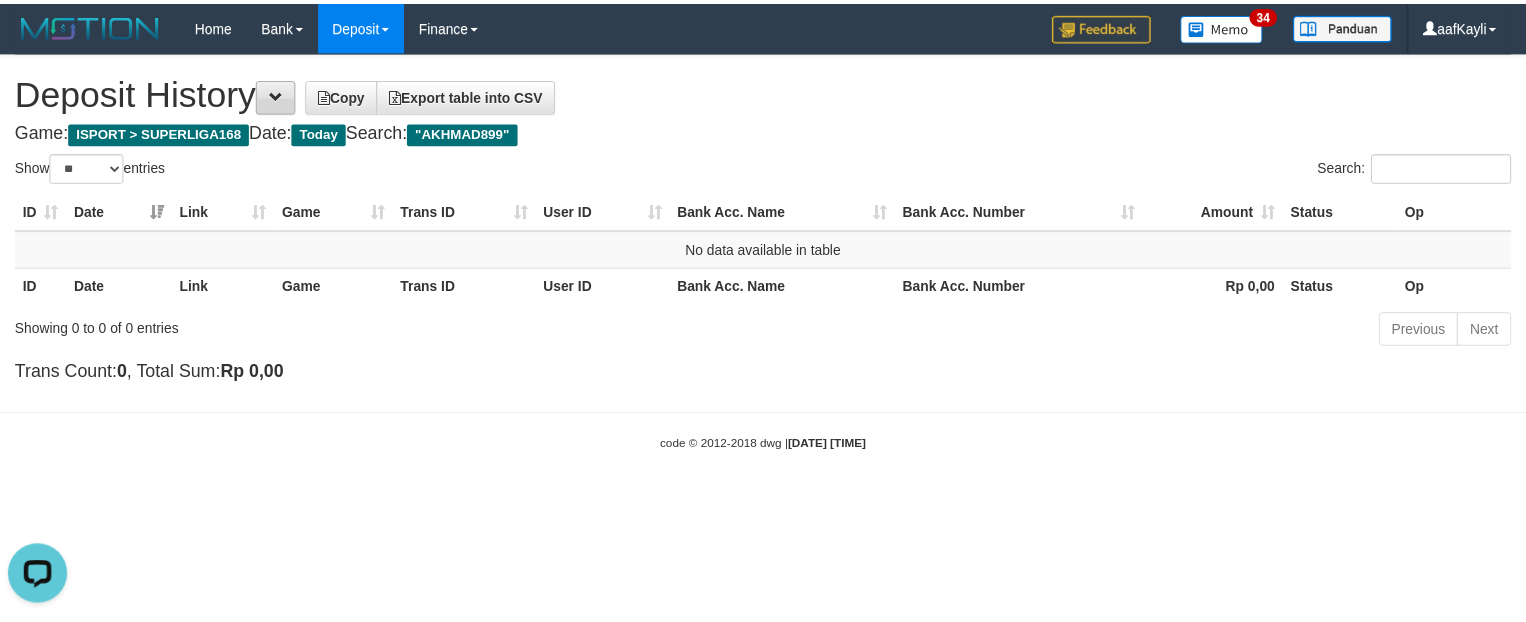scroll, scrollTop: 0, scrollLeft: 0, axis: both 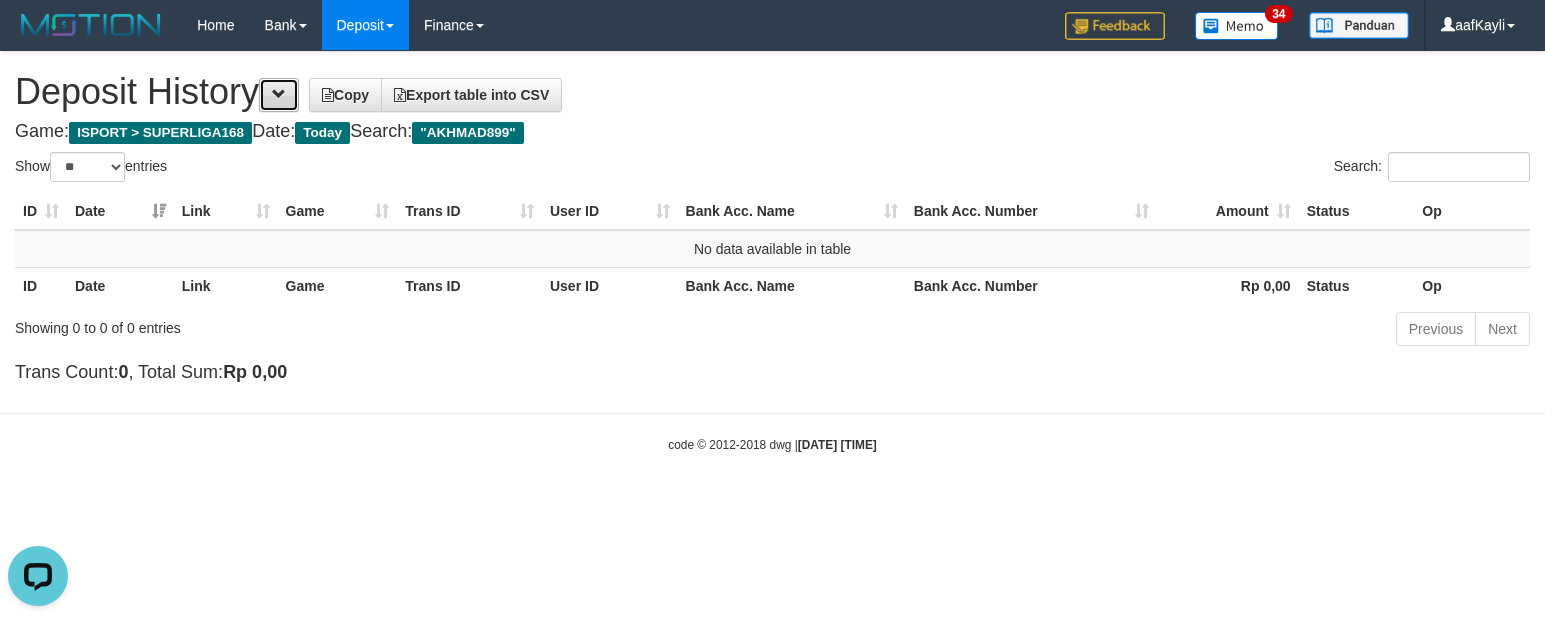 click at bounding box center [279, 94] 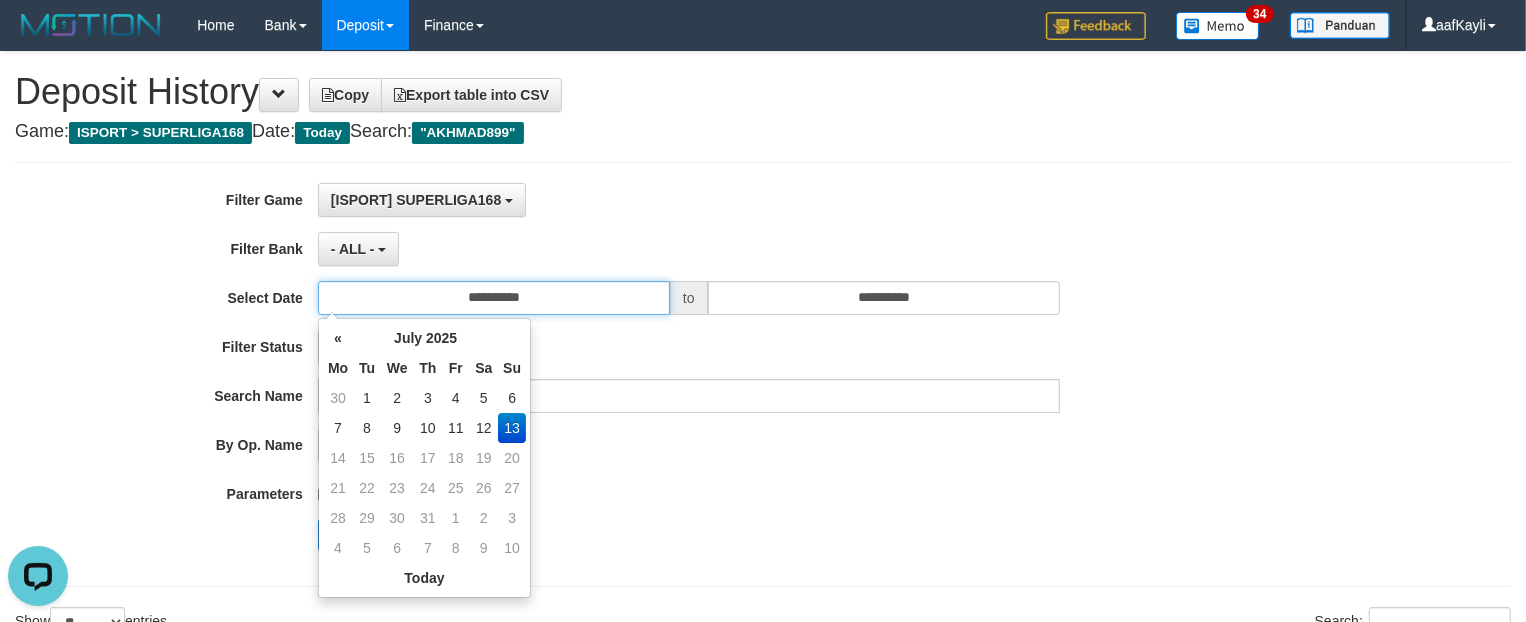 click on "**********" at bounding box center [494, 298] 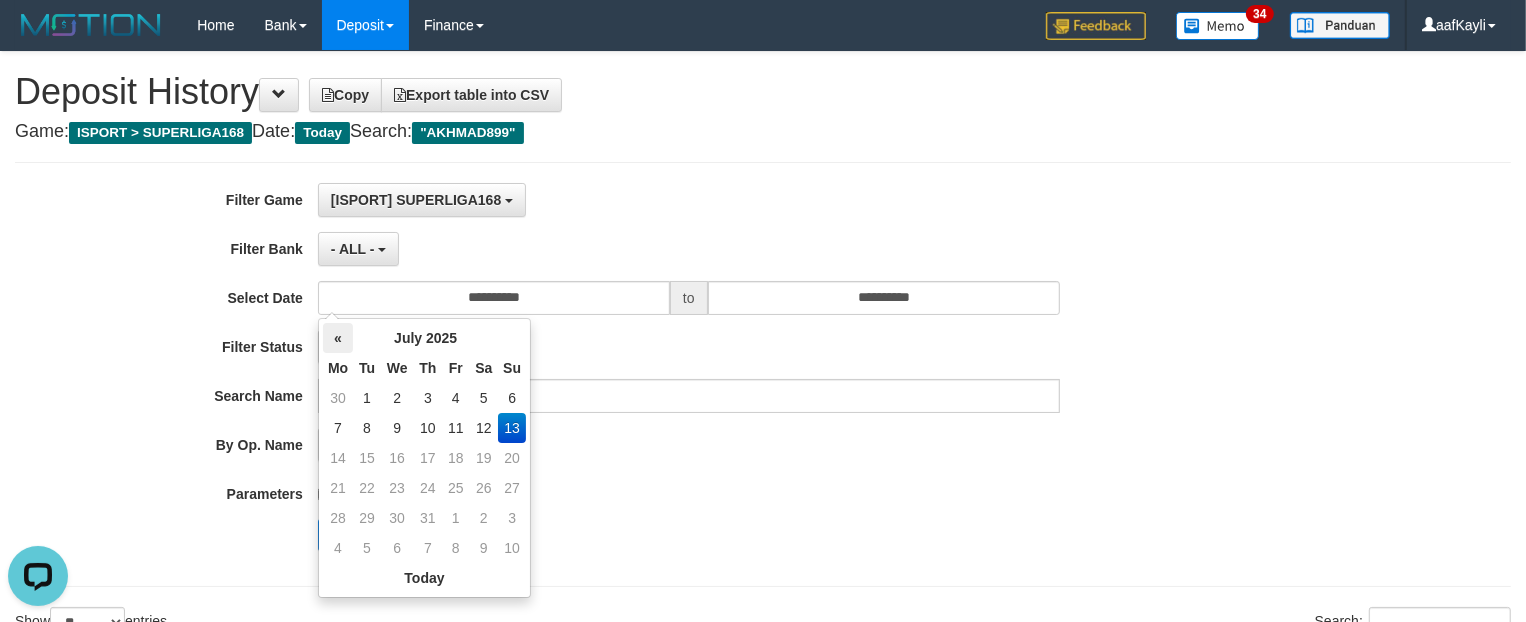 click on "«" at bounding box center [338, 338] 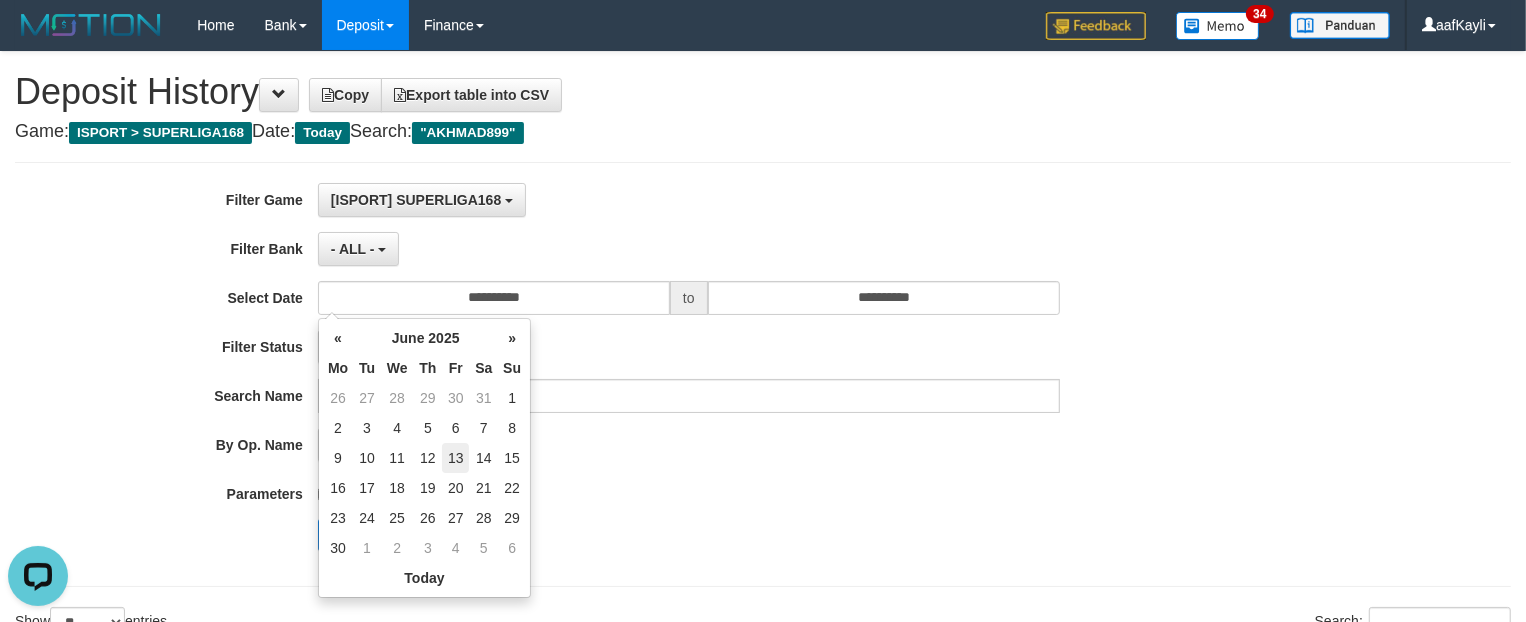 click on "13" at bounding box center [455, 458] 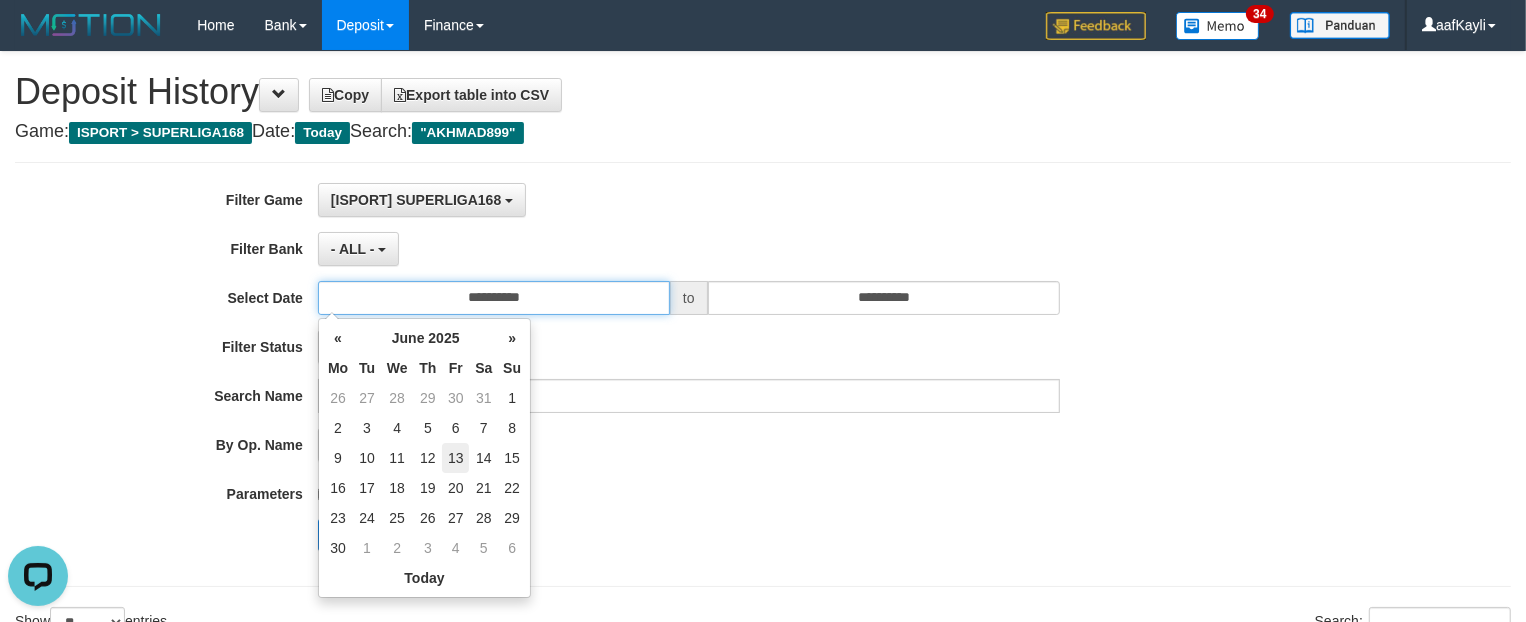 type on "**********" 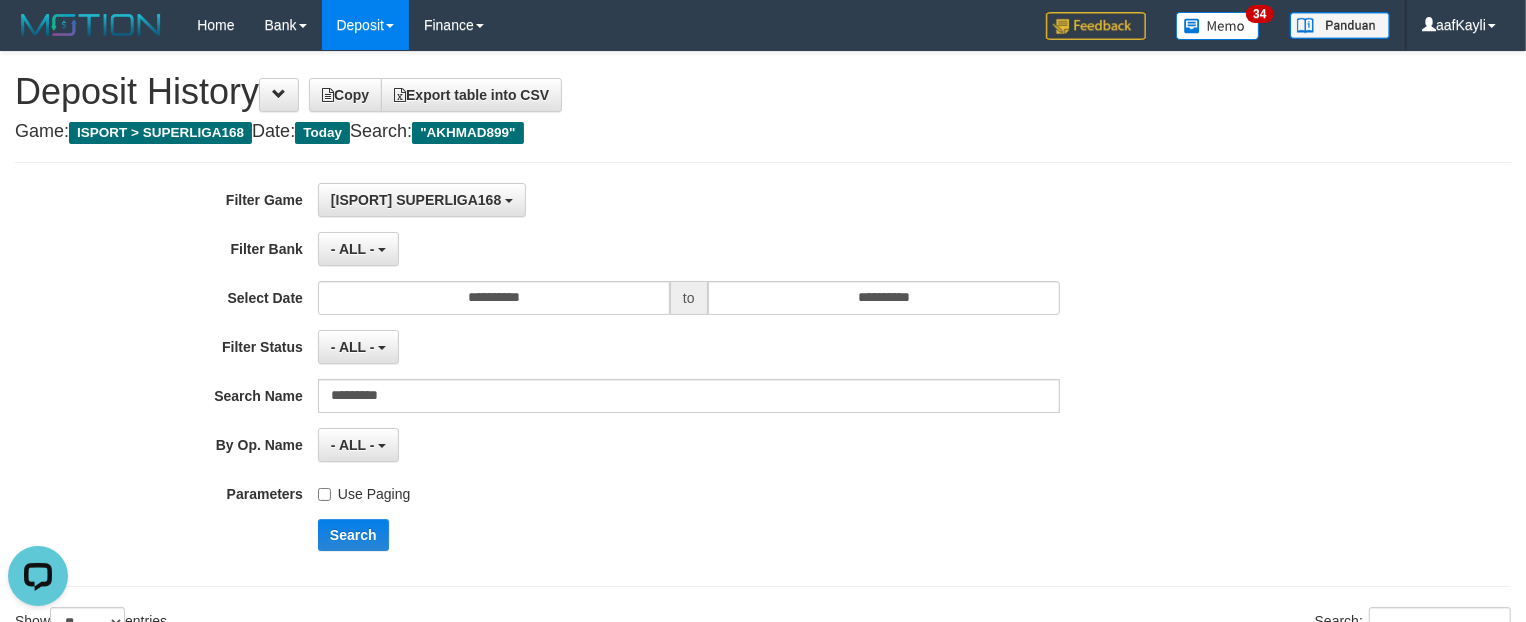 click on "Use Paging" at bounding box center (689, 490) 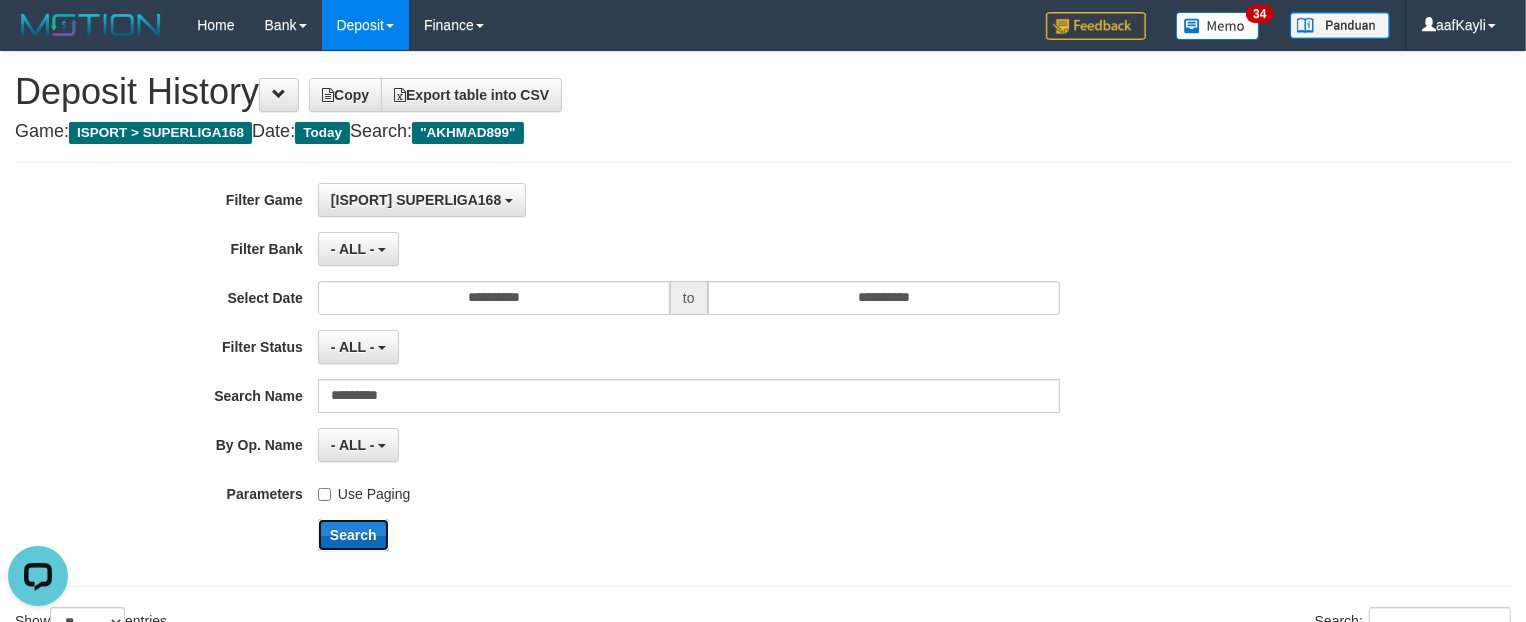 click on "Search" at bounding box center (353, 535) 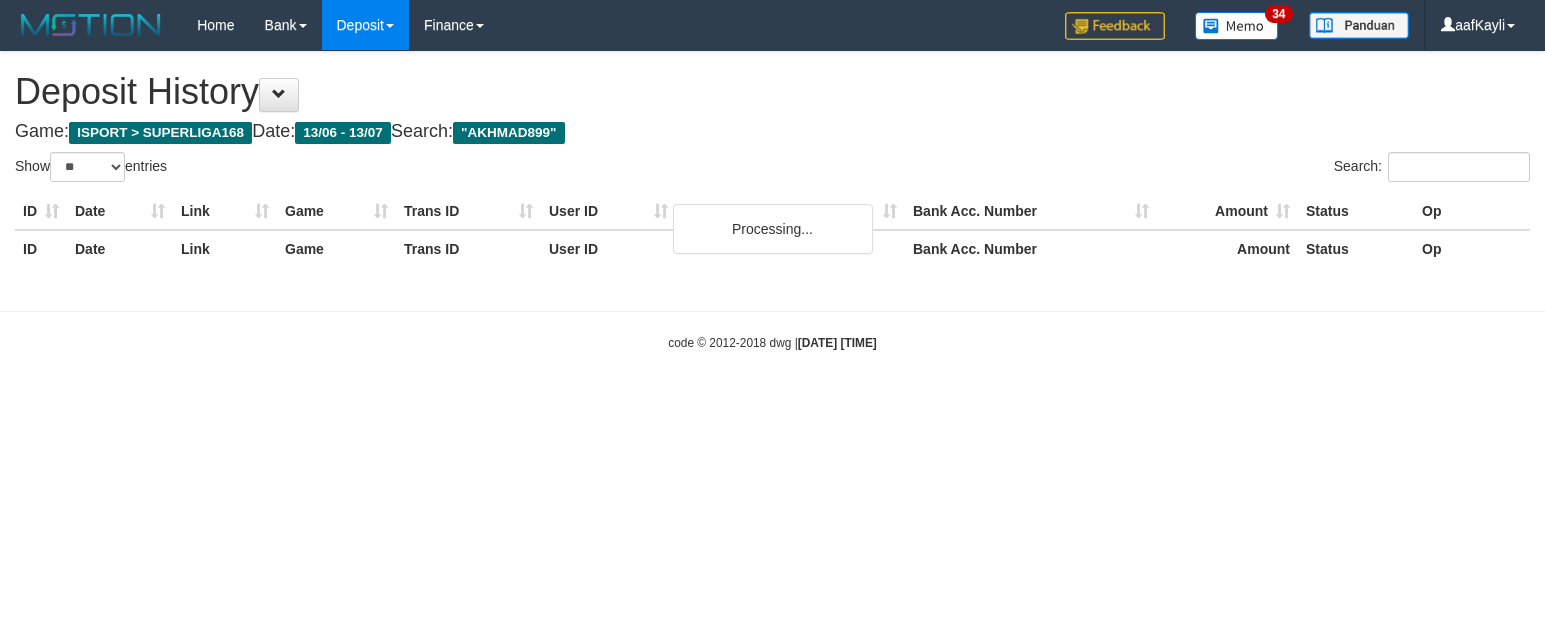 select on "**" 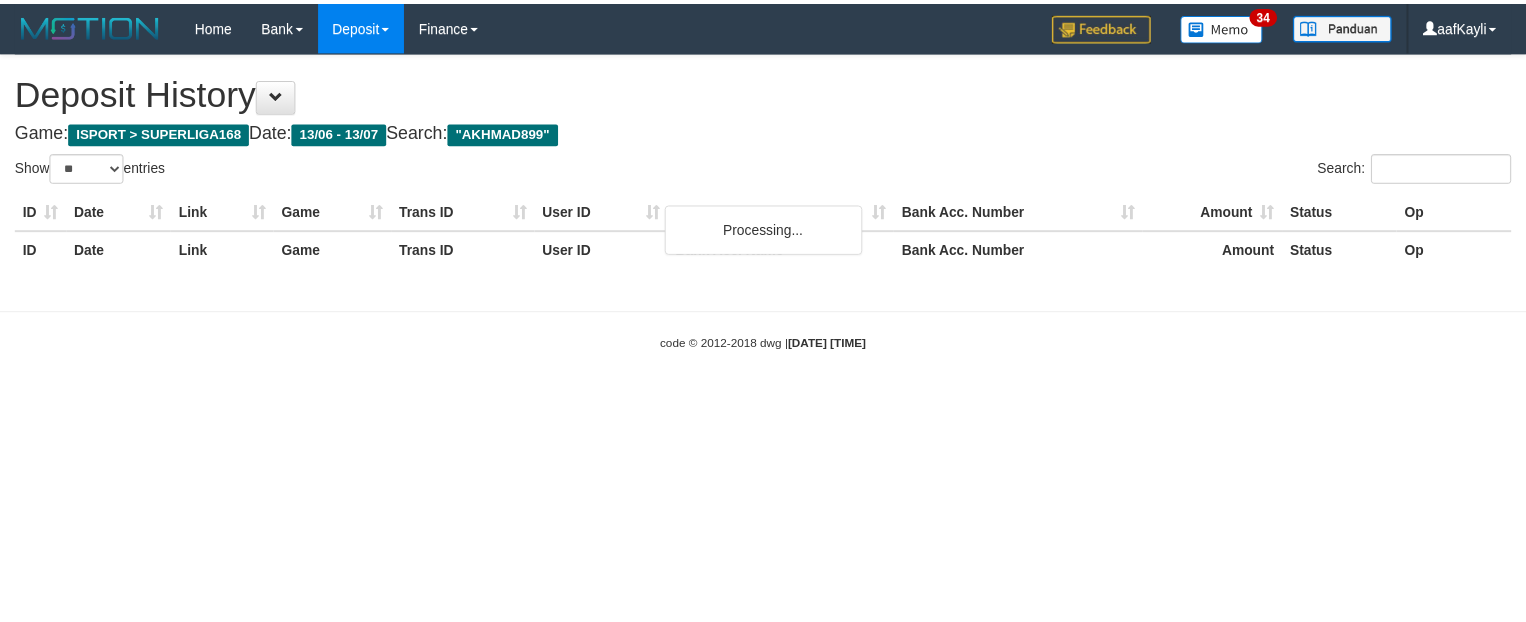 scroll, scrollTop: 0, scrollLeft: 0, axis: both 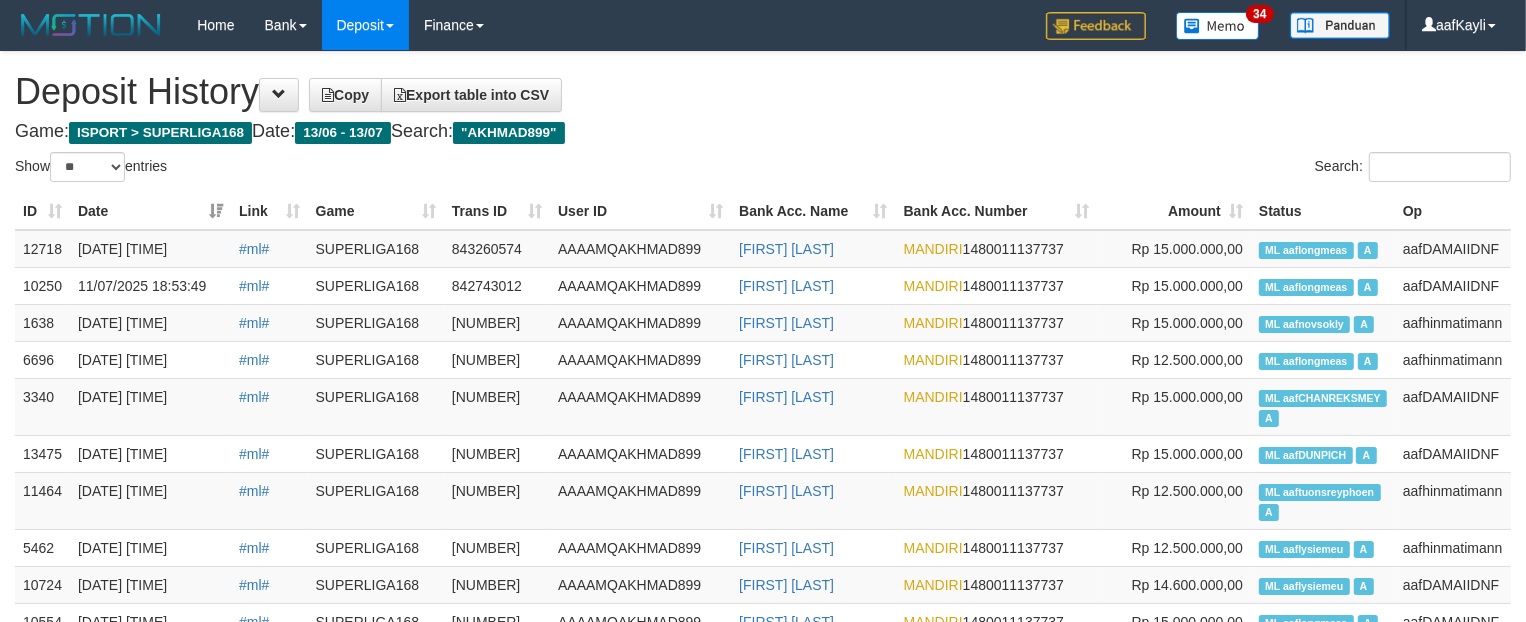 click on "Game:   ISPORT > SUPERLIGA168    				Date:  13/06 - 13/07    		Search:  "AKHMAD899"" at bounding box center (763, 132) 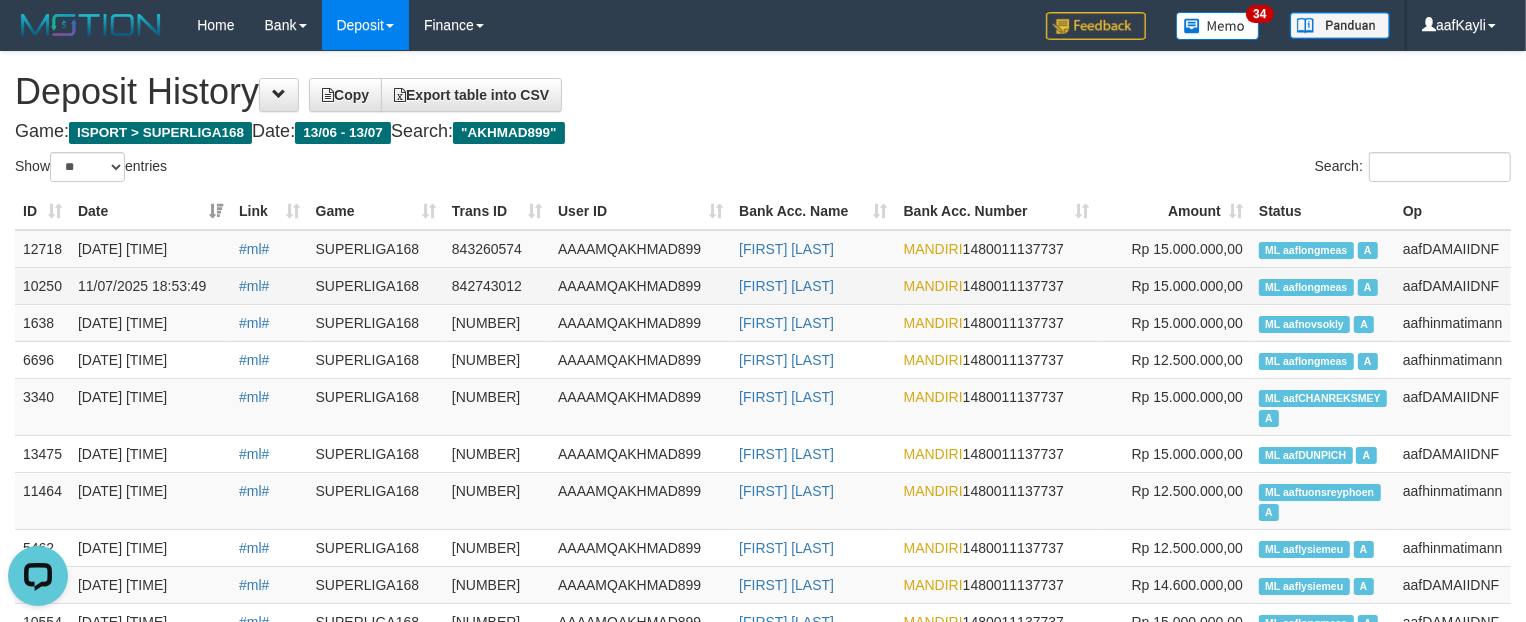 scroll, scrollTop: 0, scrollLeft: 0, axis: both 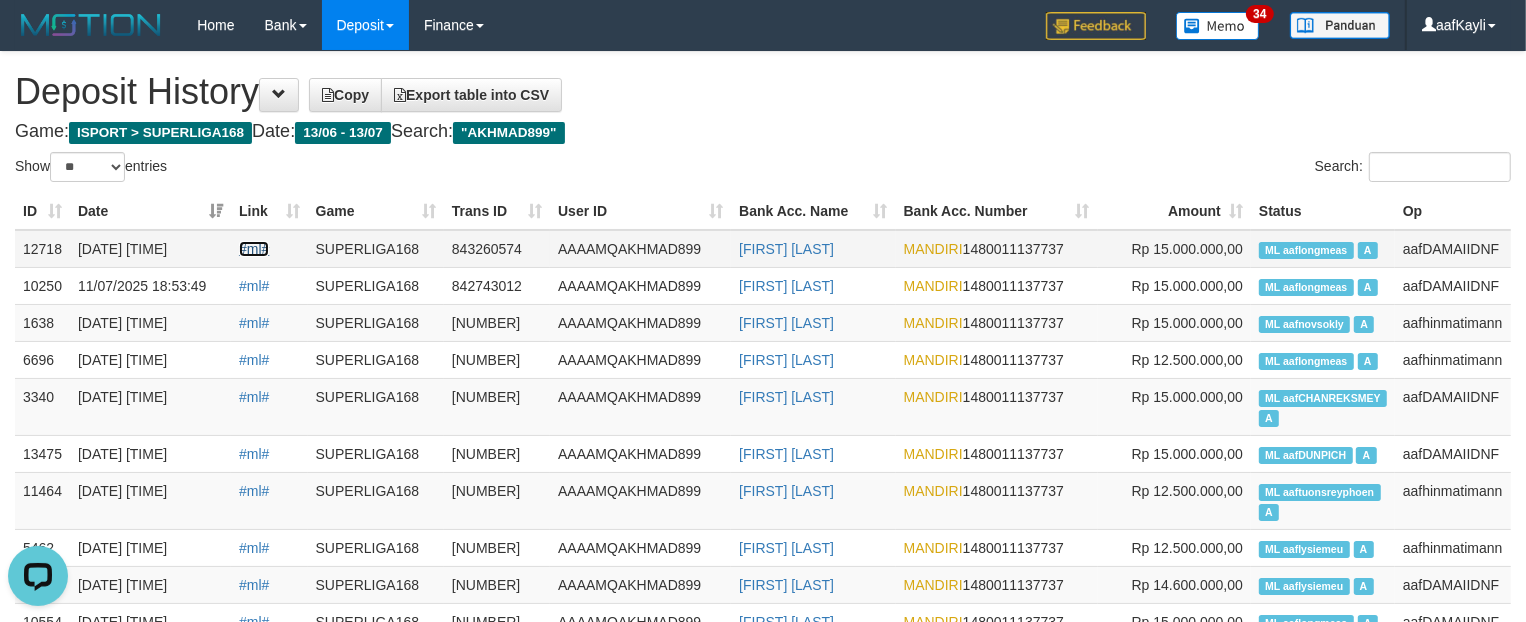 click on "#ml#" at bounding box center [254, 249] 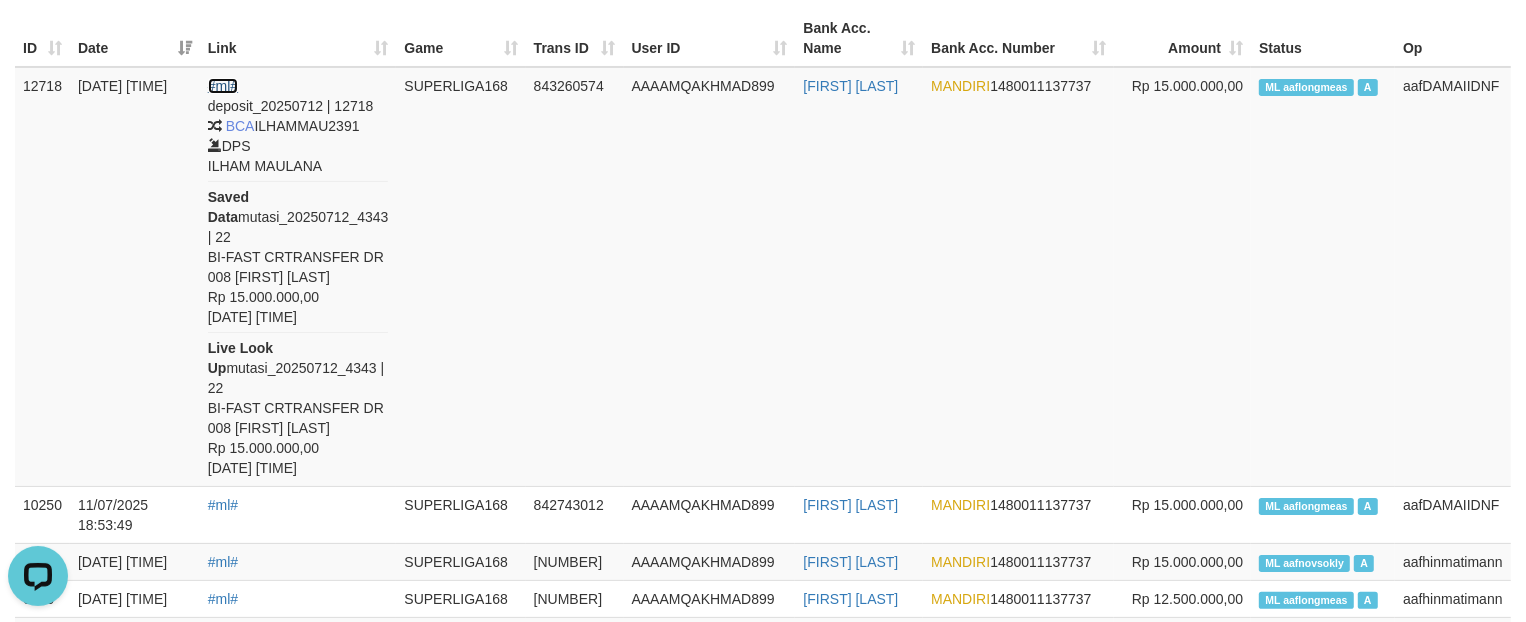 scroll, scrollTop: 188, scrollLeft: 0, axis: vertical 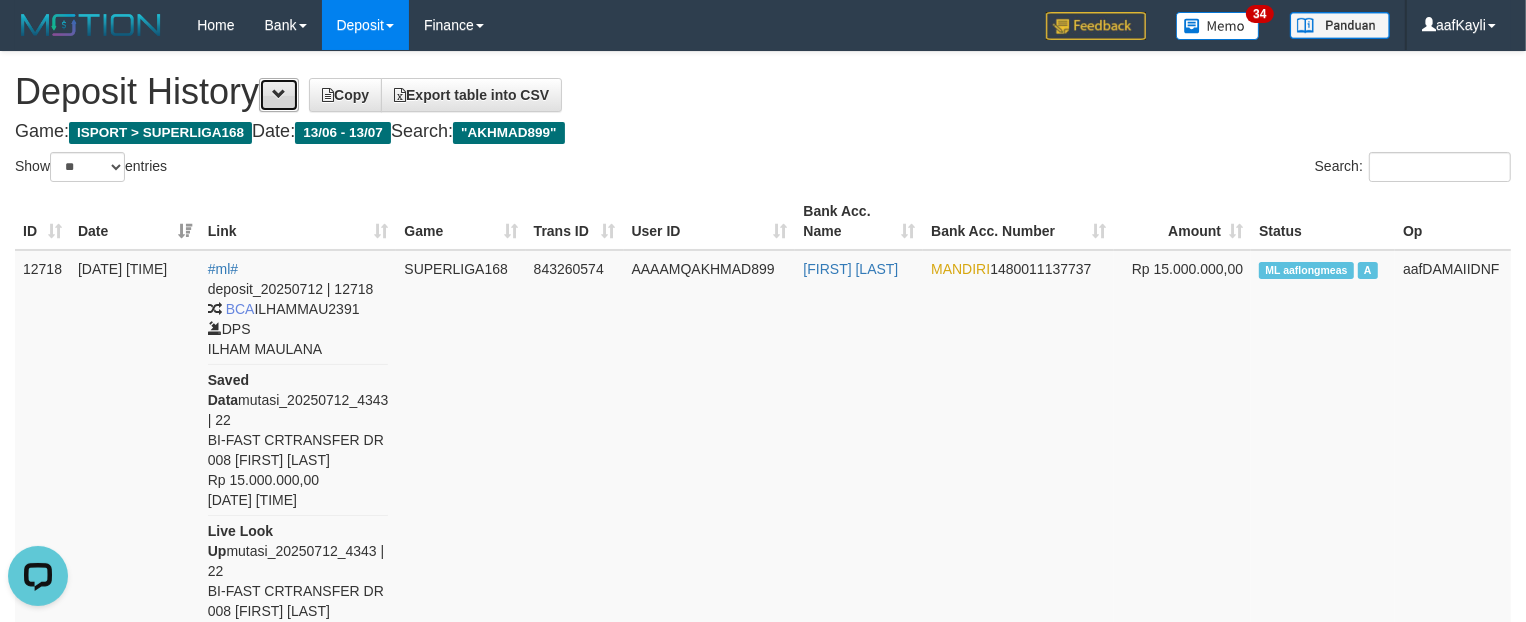 click at bounding box center [279, 95] 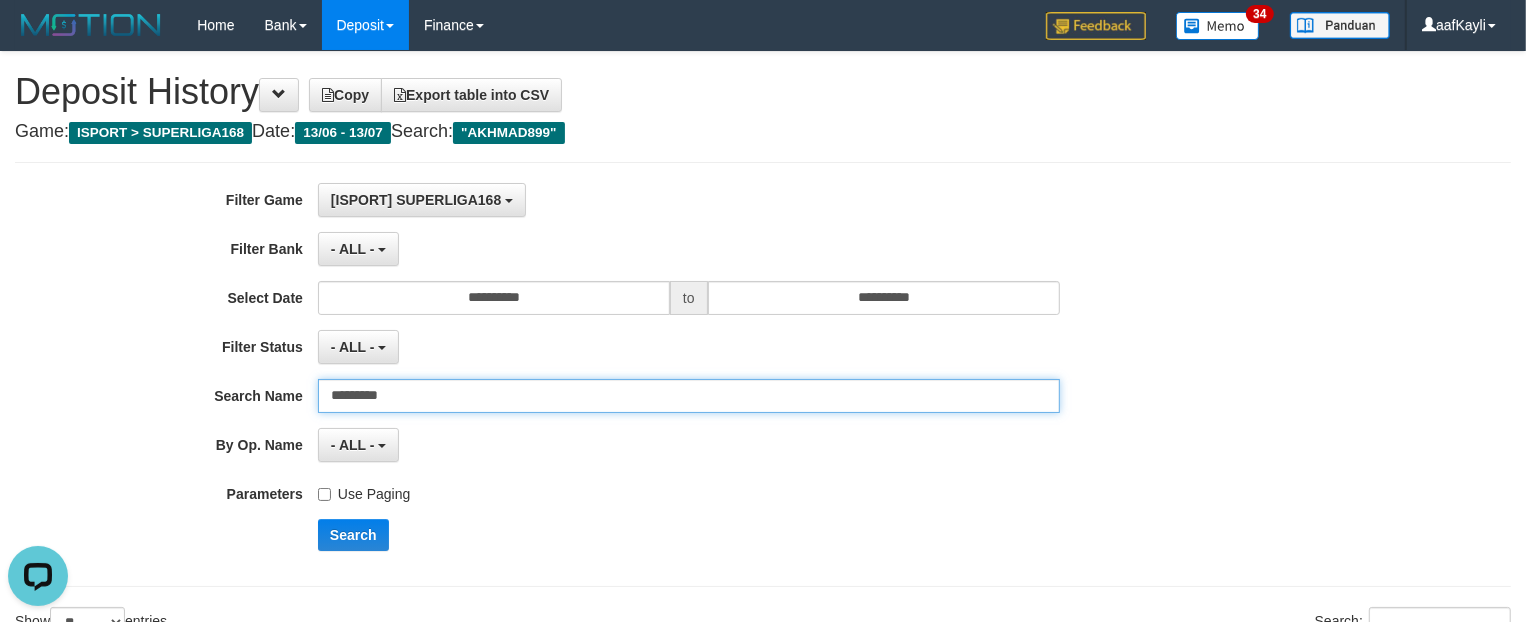 drag, startPoint x: 431, startPoint y: 398, endPoint x: 81, endPoint y: 328, distance: 356.93137 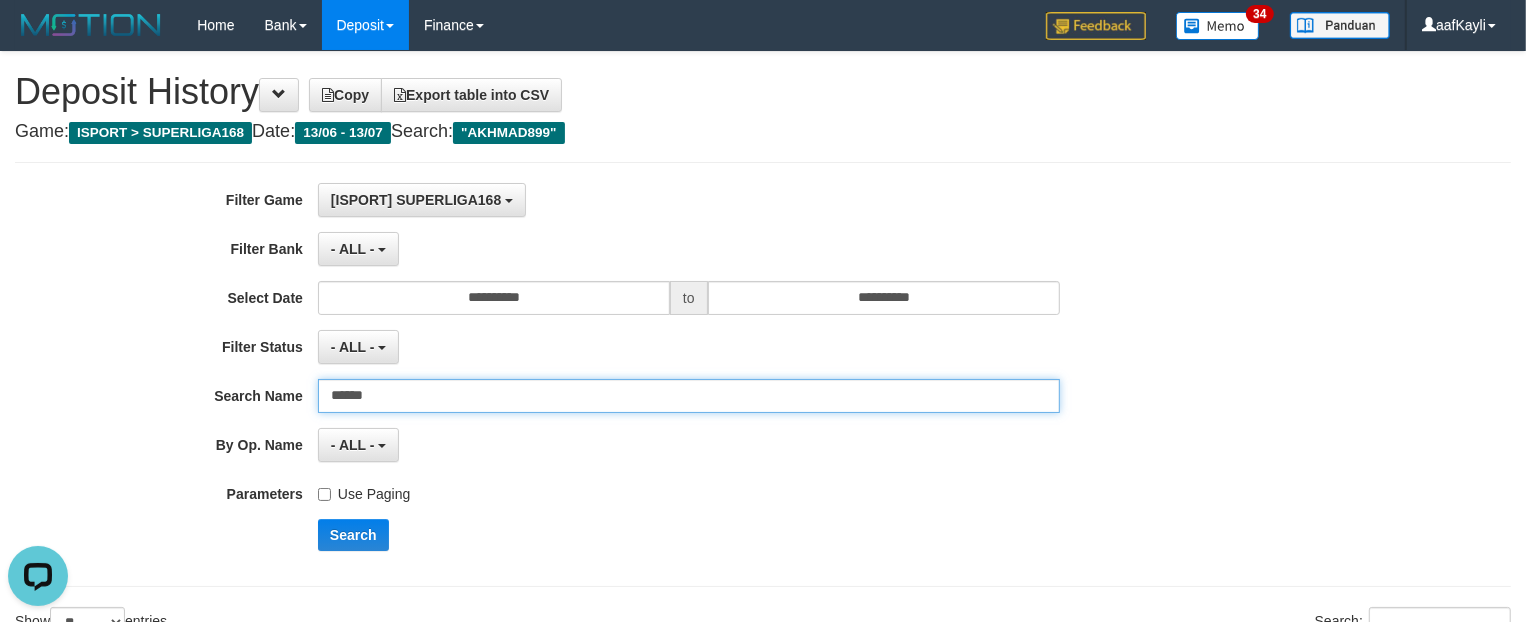 type on "******" 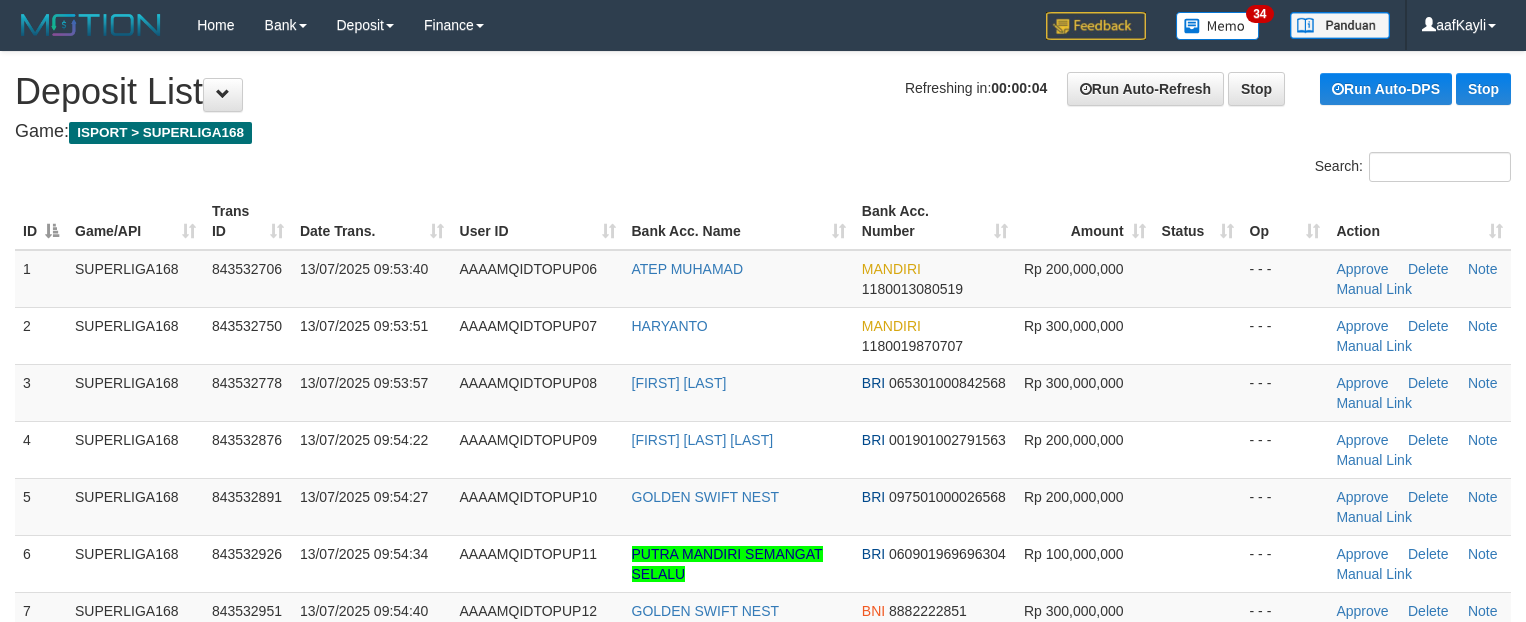 scroll, scrollTop: 0, scrollLeft: 0, axis: both 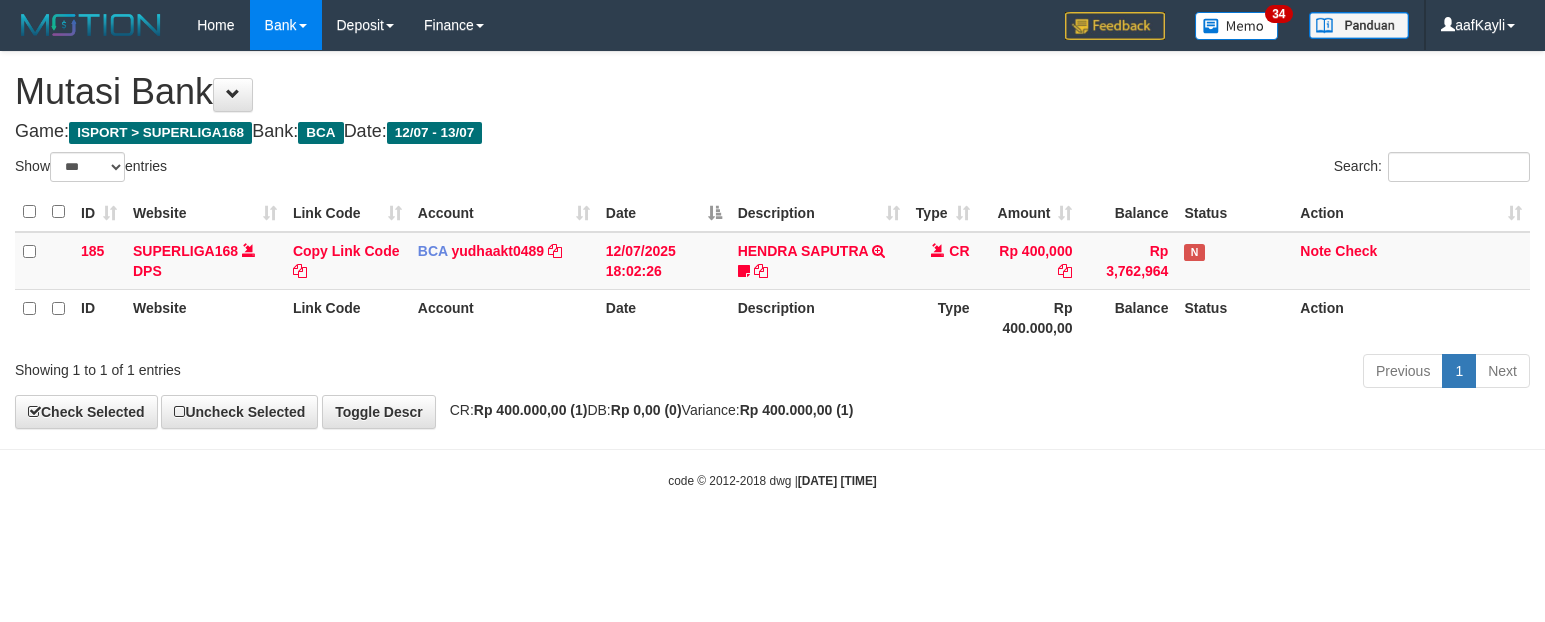 select on "***" 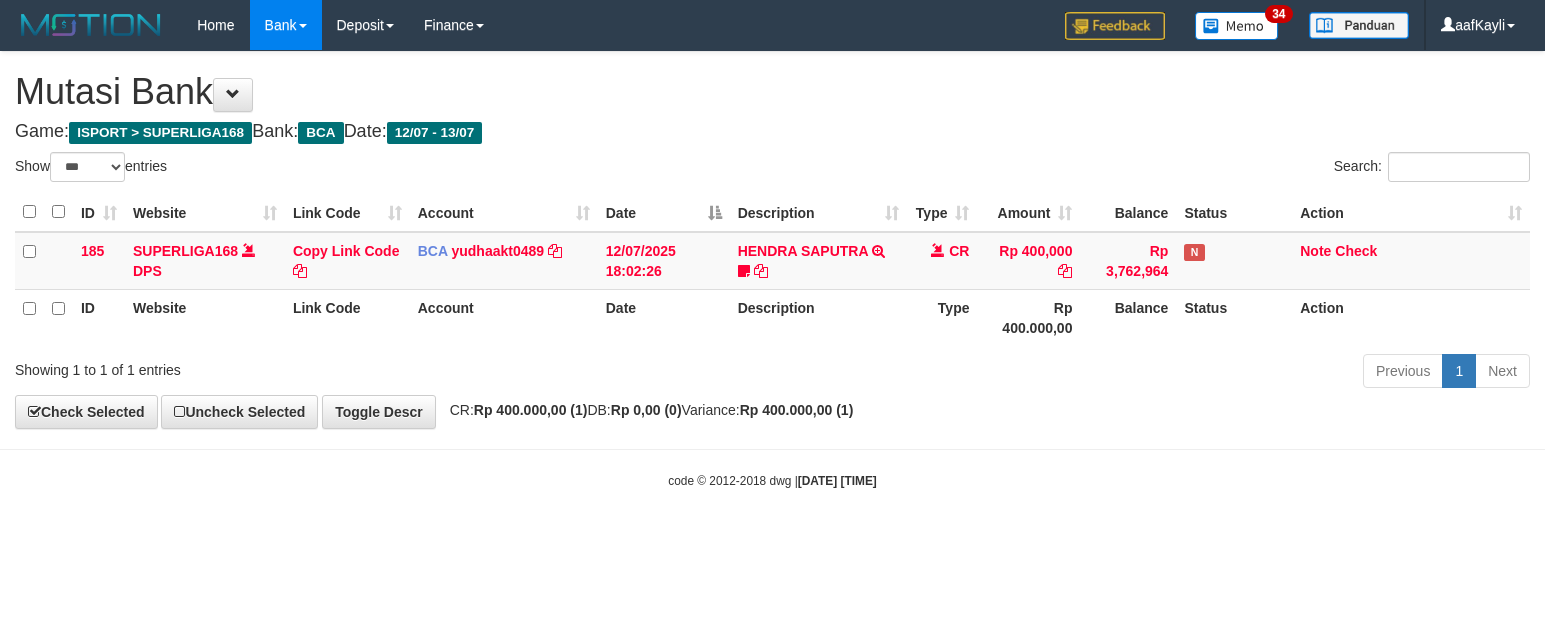 scroll, scrollTop: 0, scrollLeft: 0, axis: both 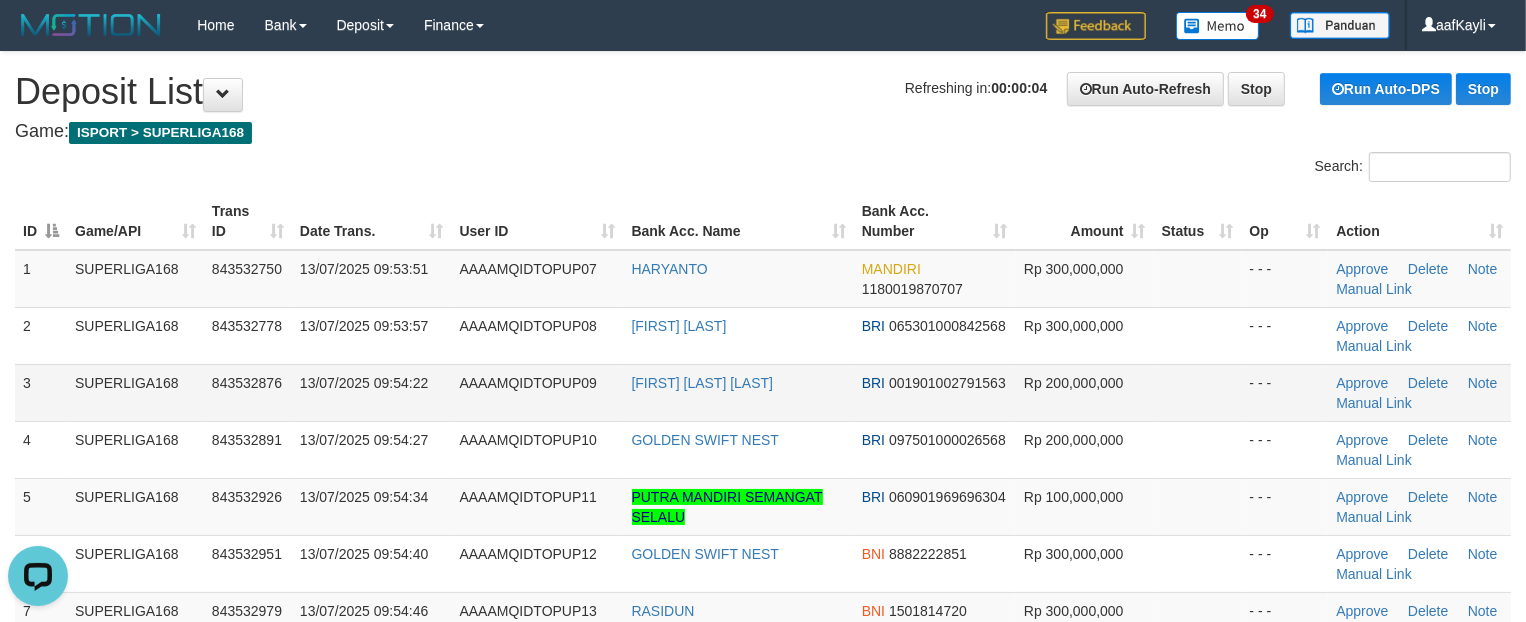 click at bounding box center (1198, 392) 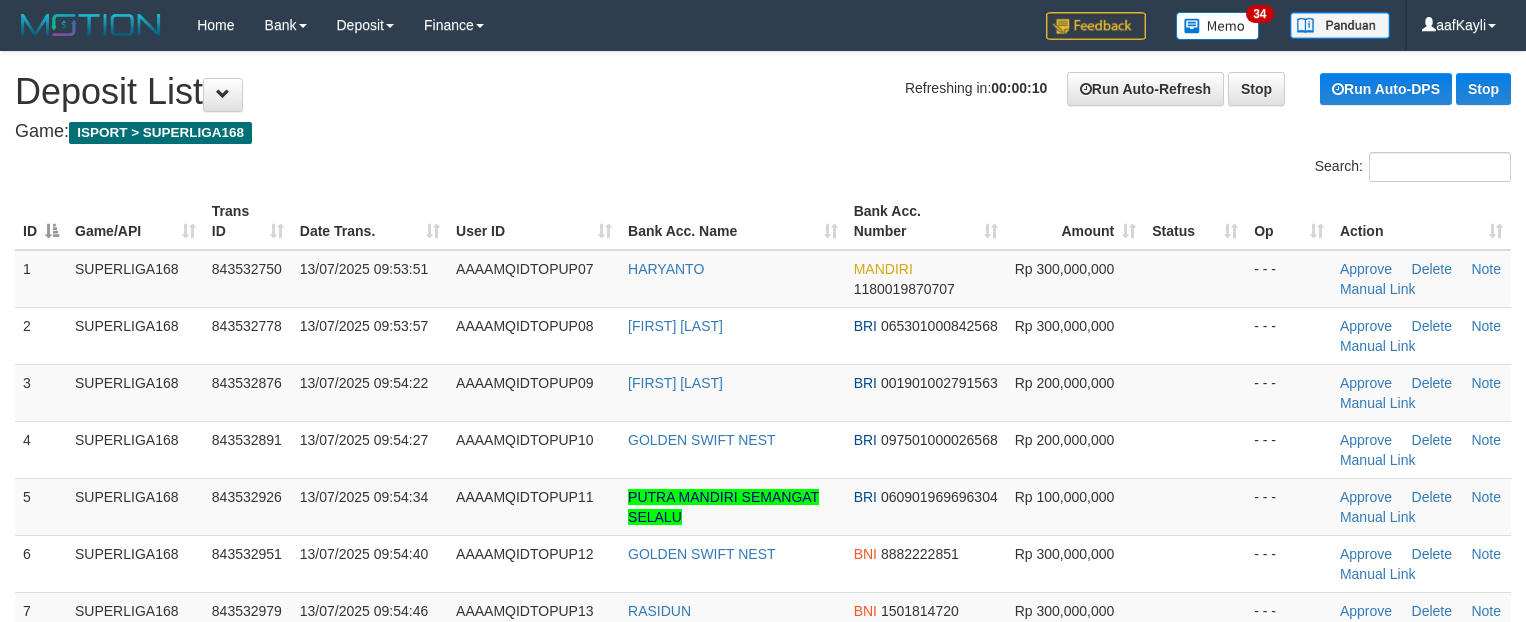 scroll, scrollTop: 0, scrollLeft: 0, axis: both 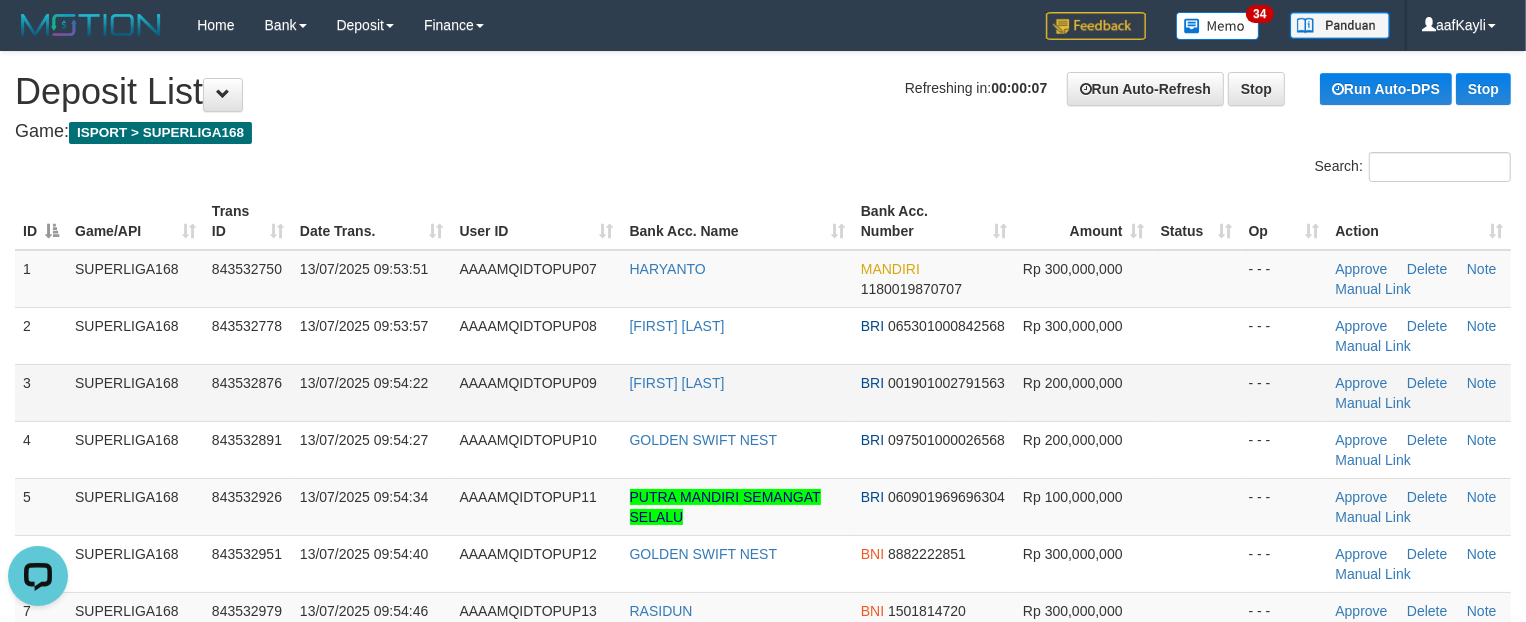 click at bounding box center [1197, 392] 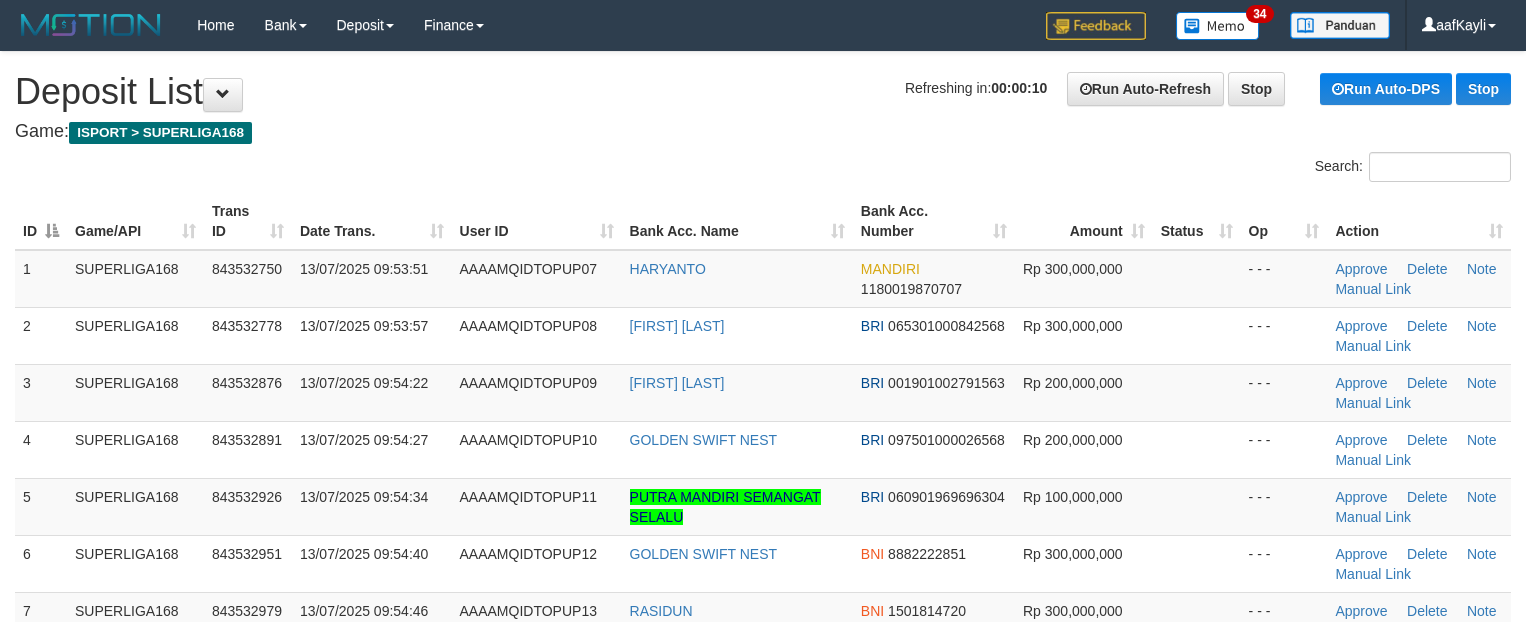 scroll, scrollTop: 0, scrollLeft: 0, axis: both 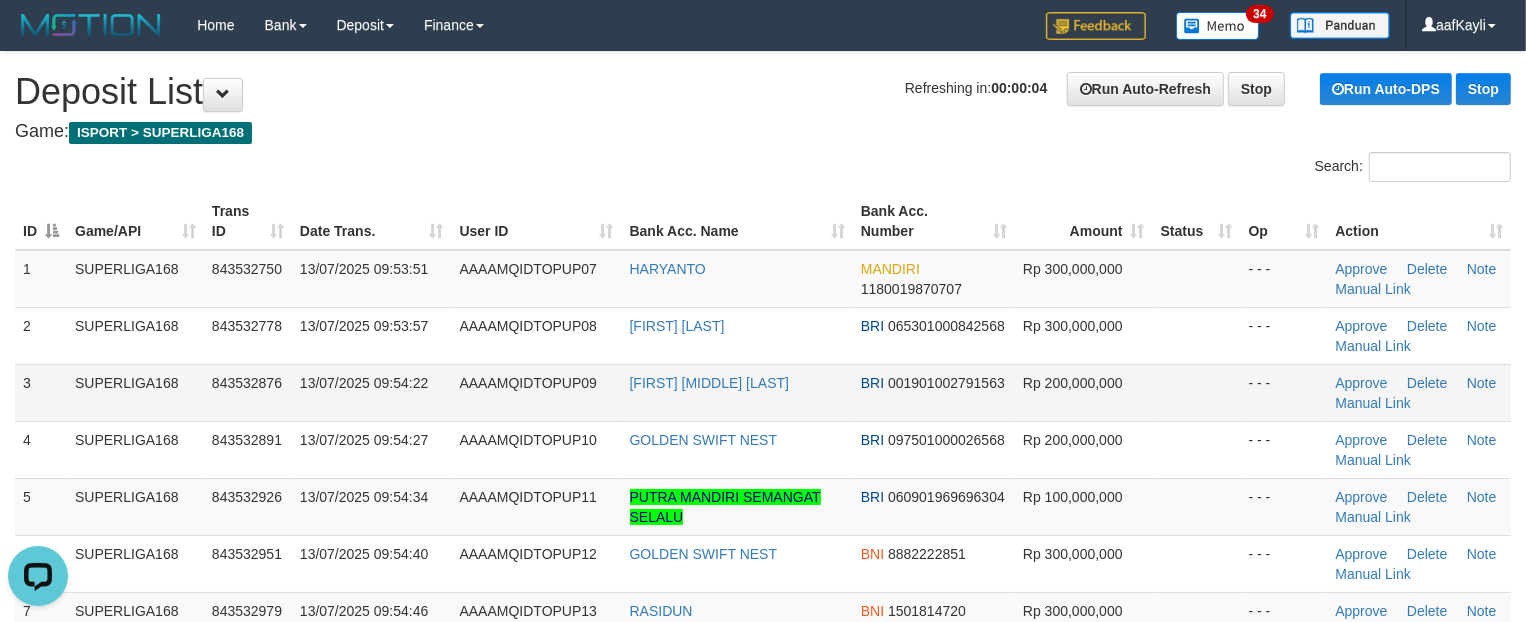 click at bounding box center [1197, 392] 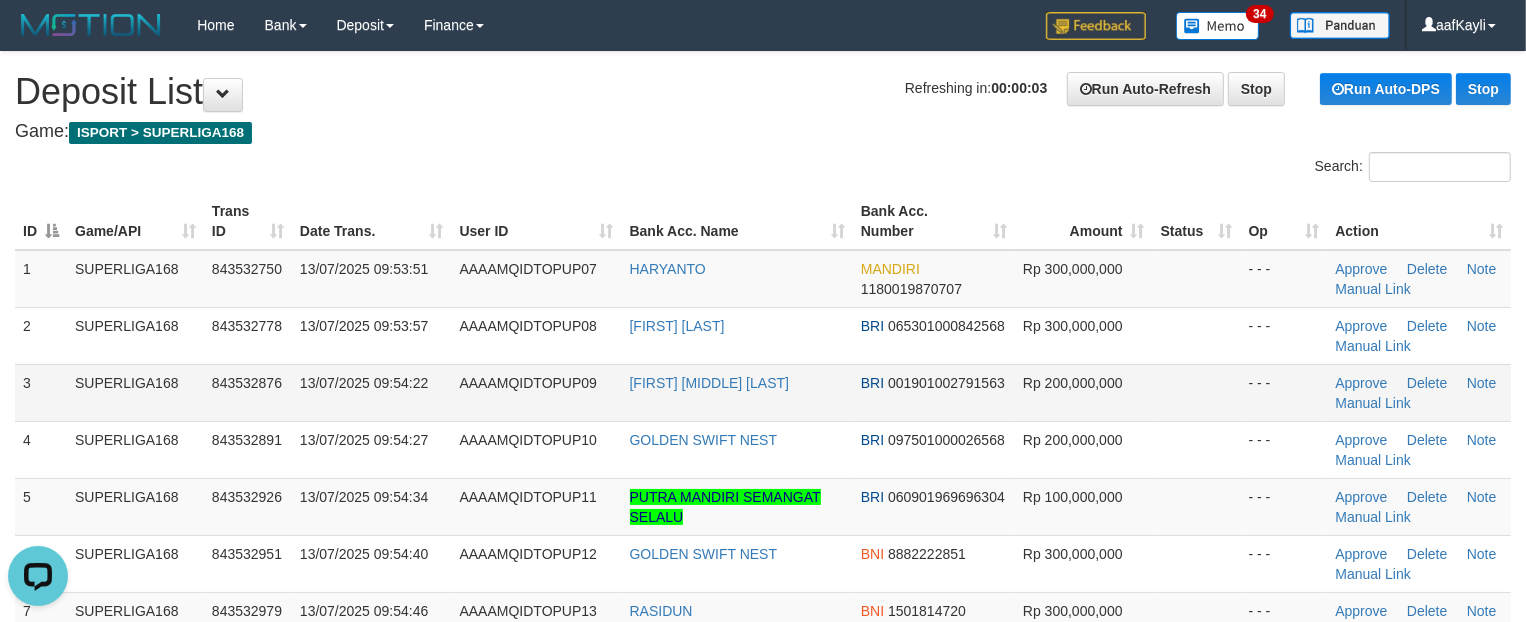 click at bounding box center (1197, 392) 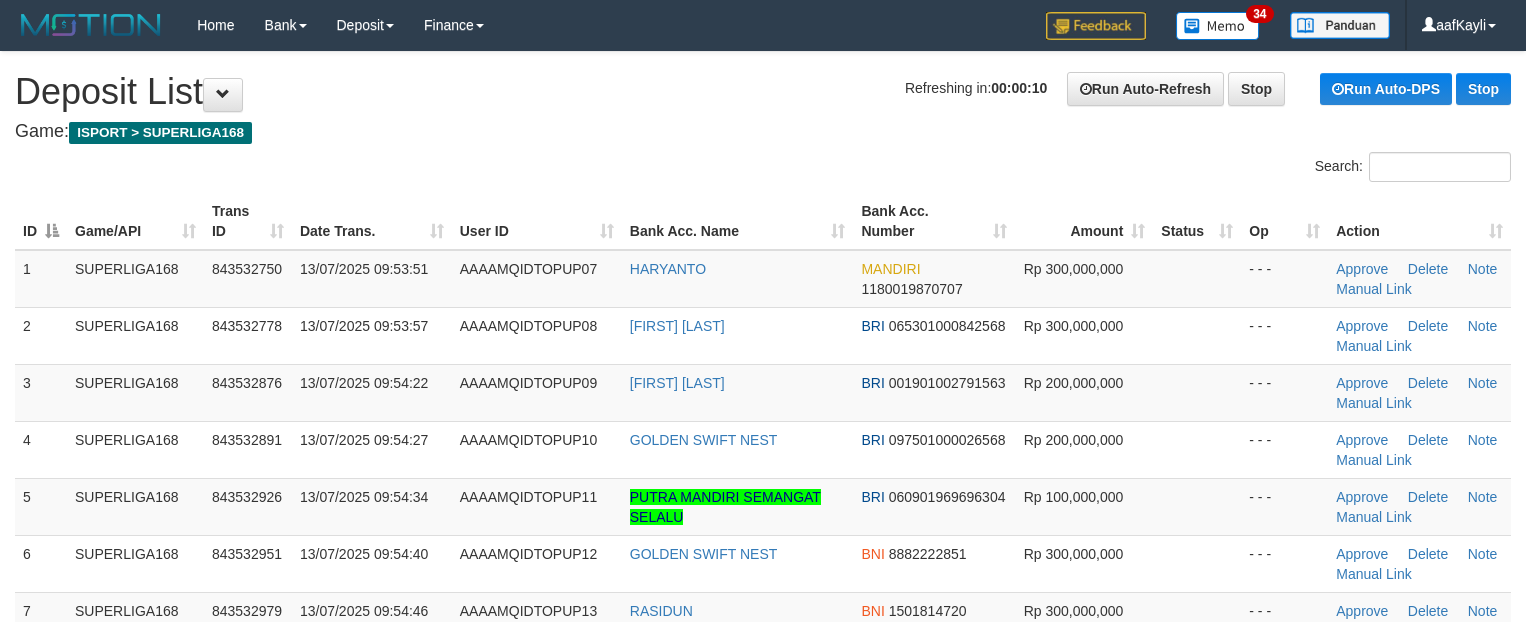 scroll, scrollTop: 0, scrollLeft: 0, axis: both 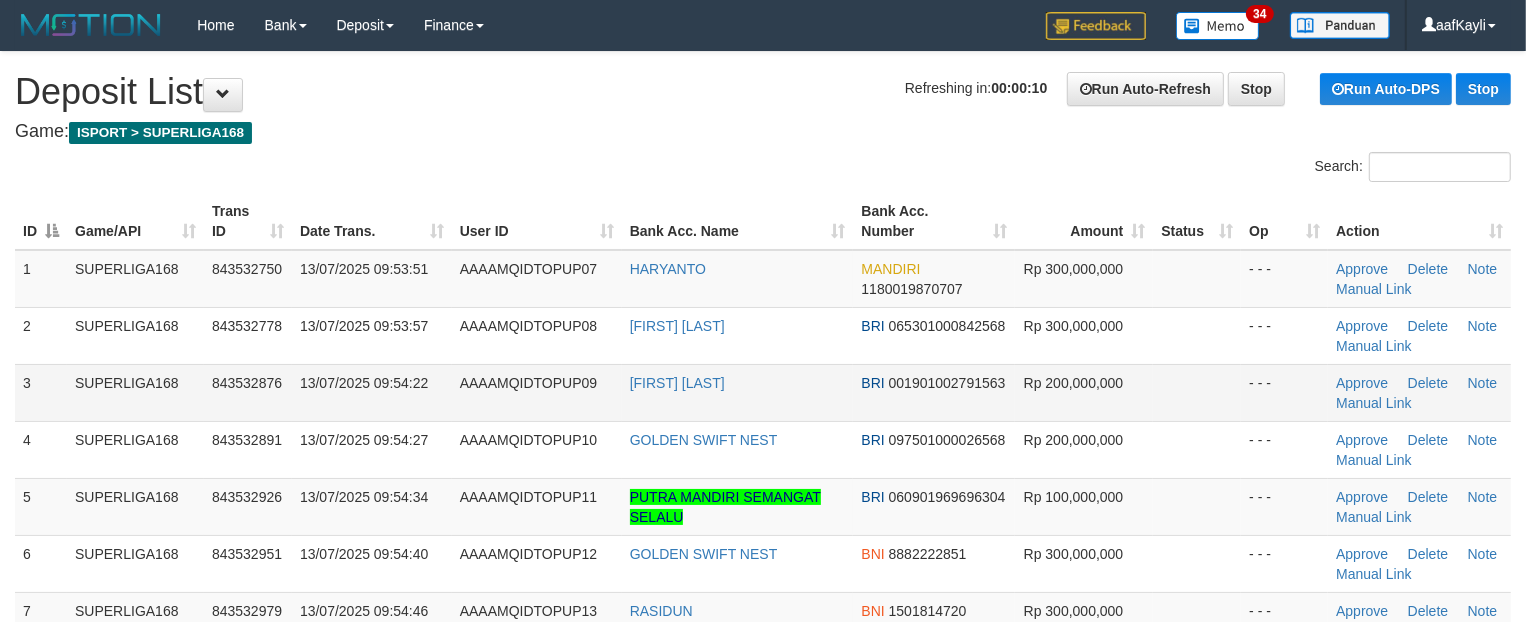 drag, startPoint x: 0, startPoint y: 0, endPoint x: 1222, endPoint y: 396, distance: 1284.5621 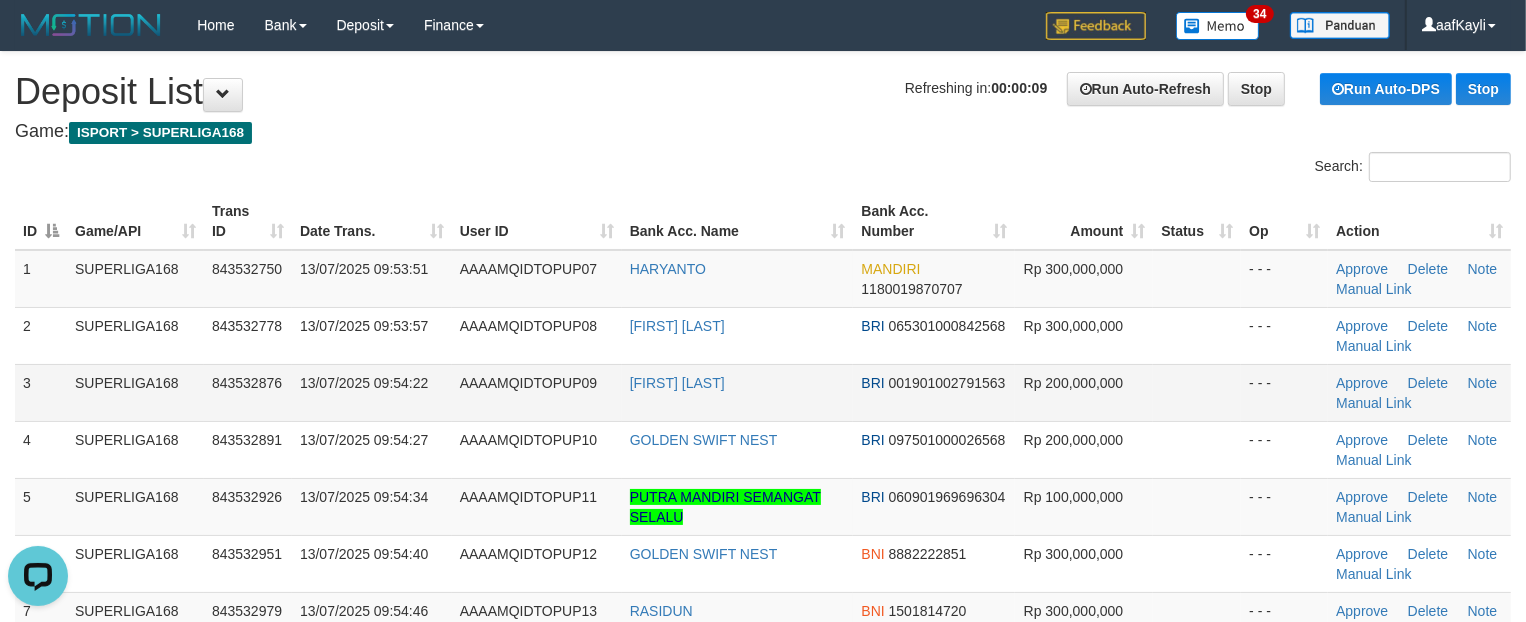 scroll, scrollTop: 0, scrollLeft: 0, axis: both 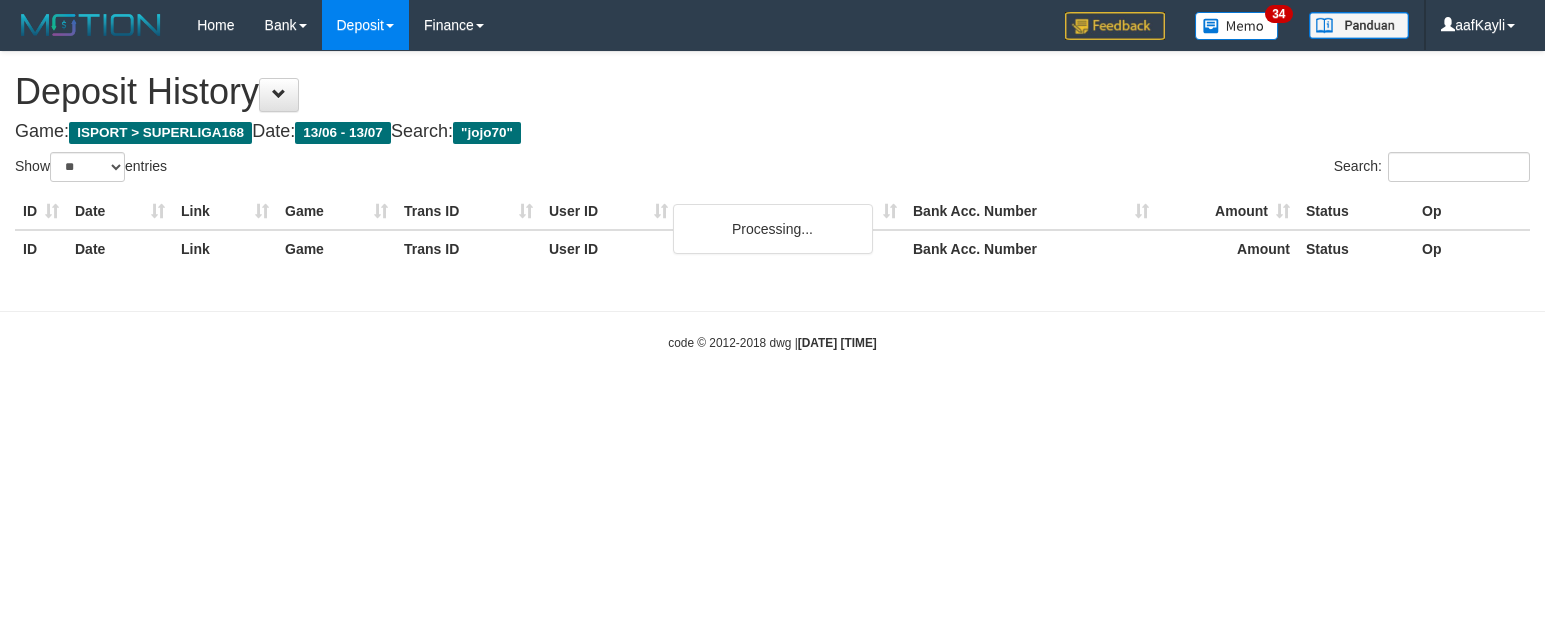 select on "**" 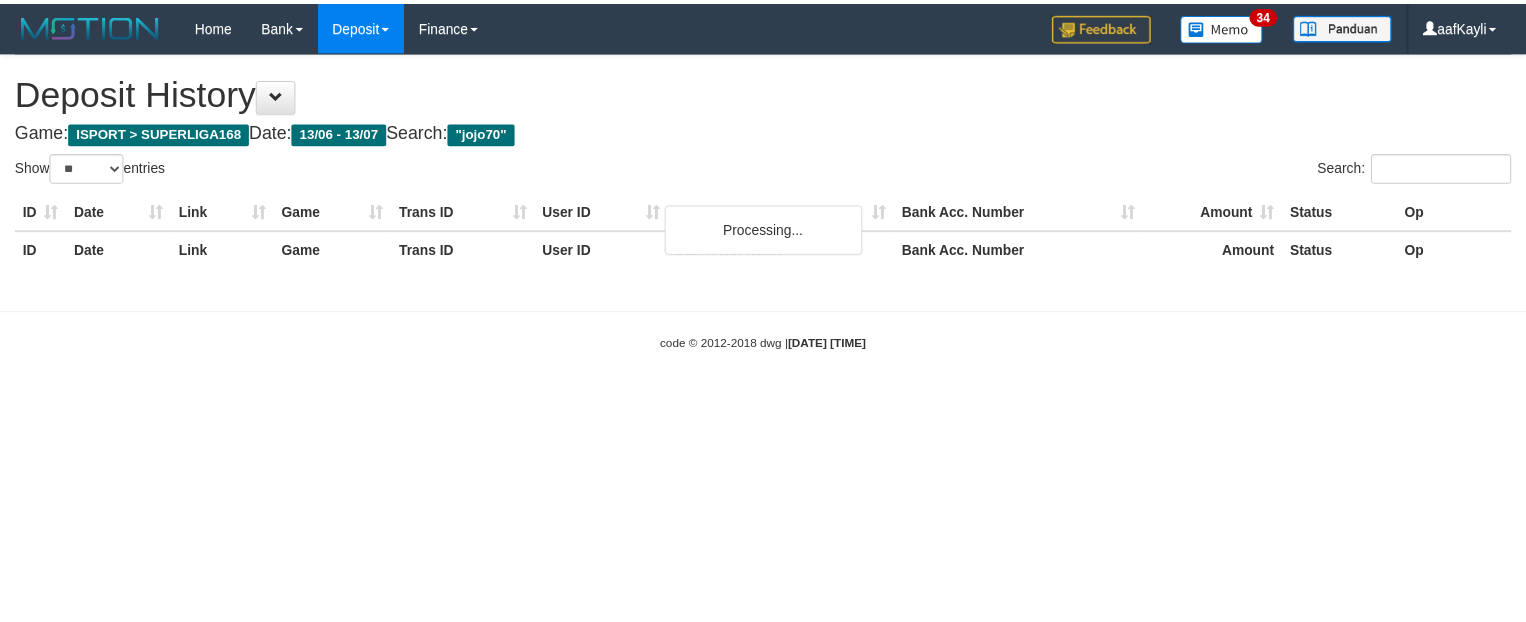 scroll, scrollTop: 0, scrollLeft: 0, axis: both 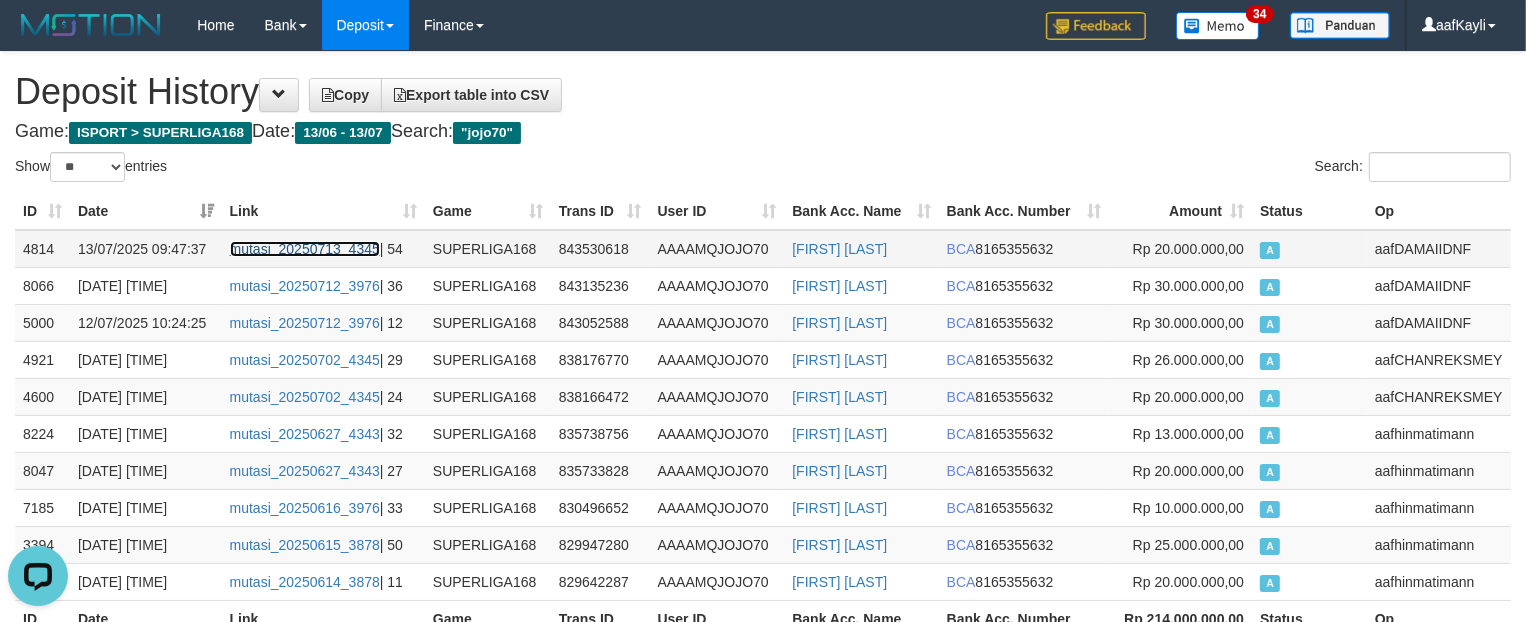 drag, startPoint x: 302, startPoint y: 250, endPoint x: 313, endPoint y: 241, distance: 14.21267 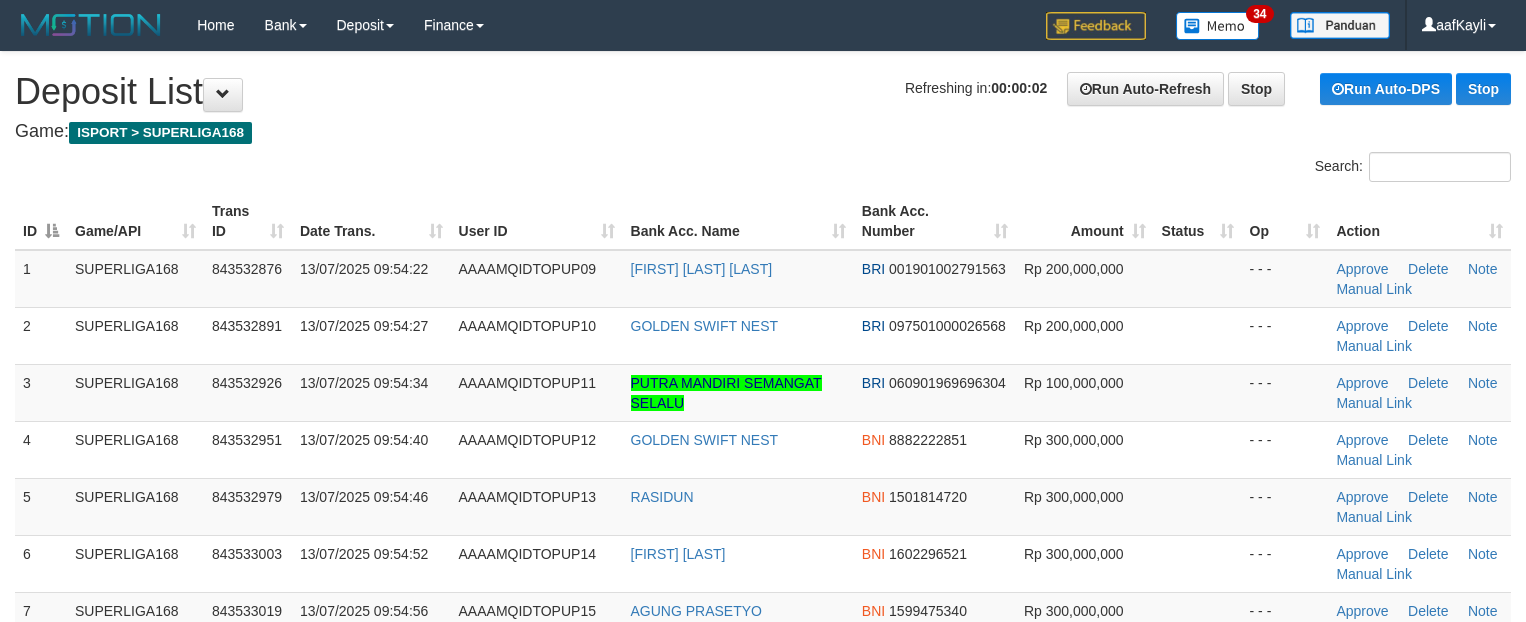 scroll, scrollTop: 0, scrollLeft: 0, axis: both 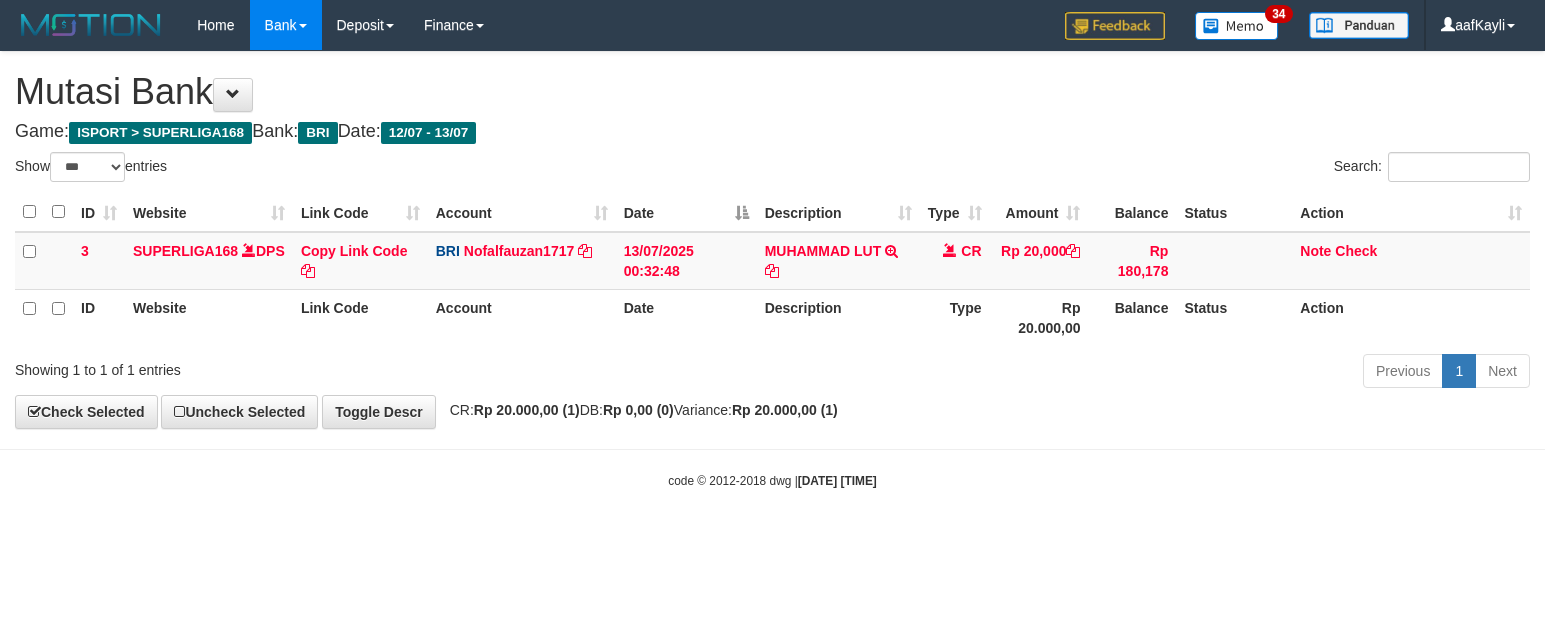 select on "***" 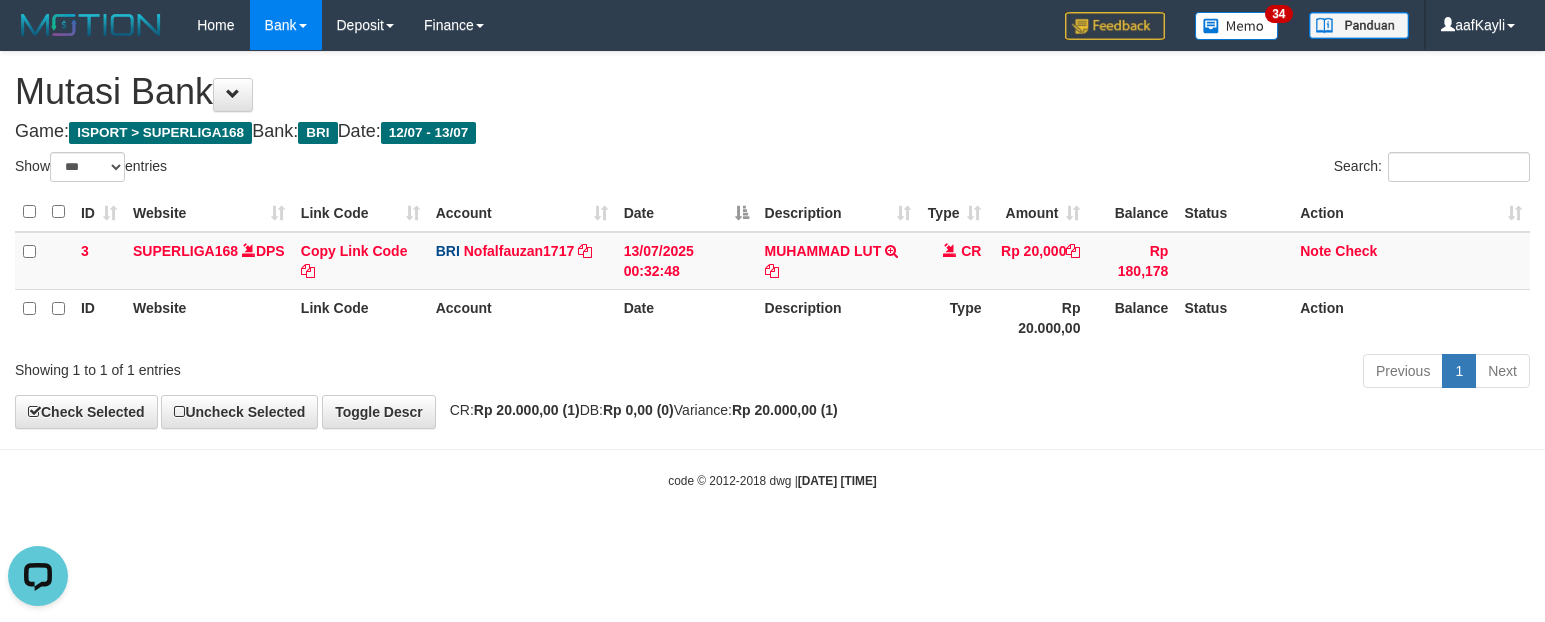 scroll, scrollTop: 0, scrollLeft: 0, axis: both 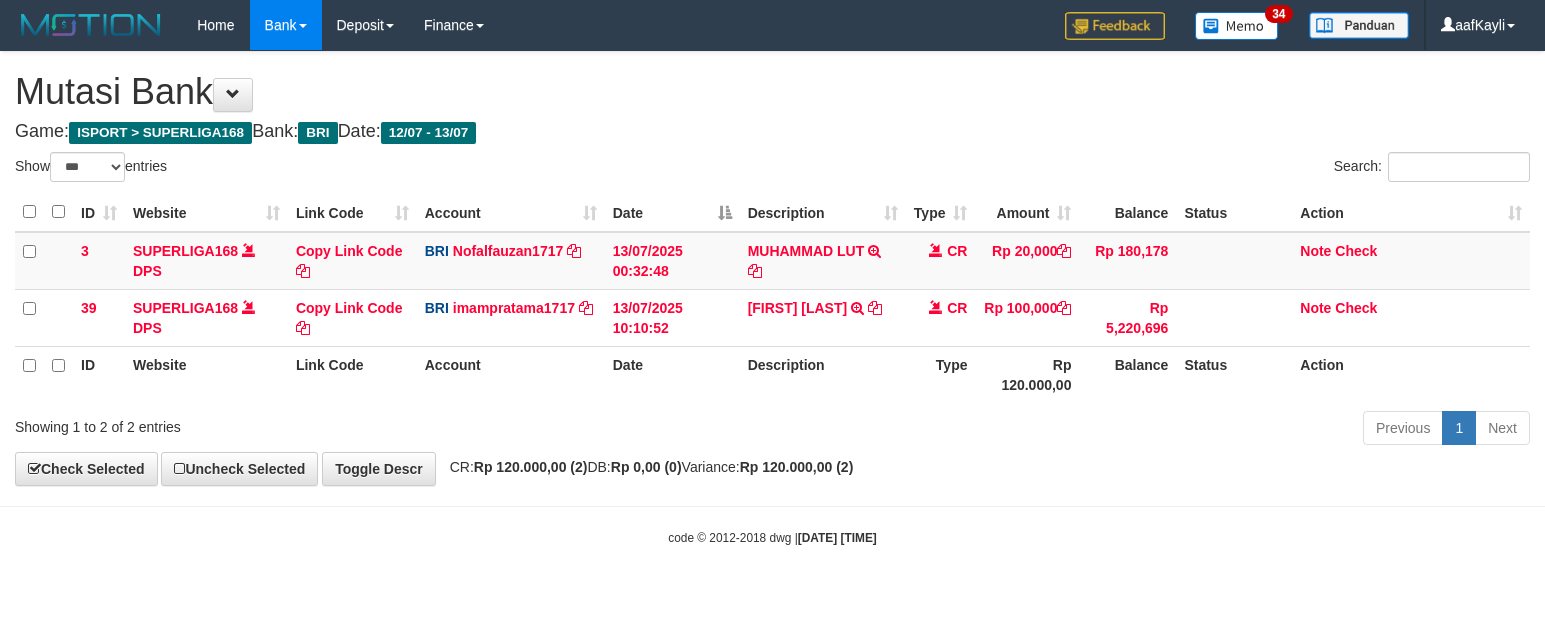 select on "***" 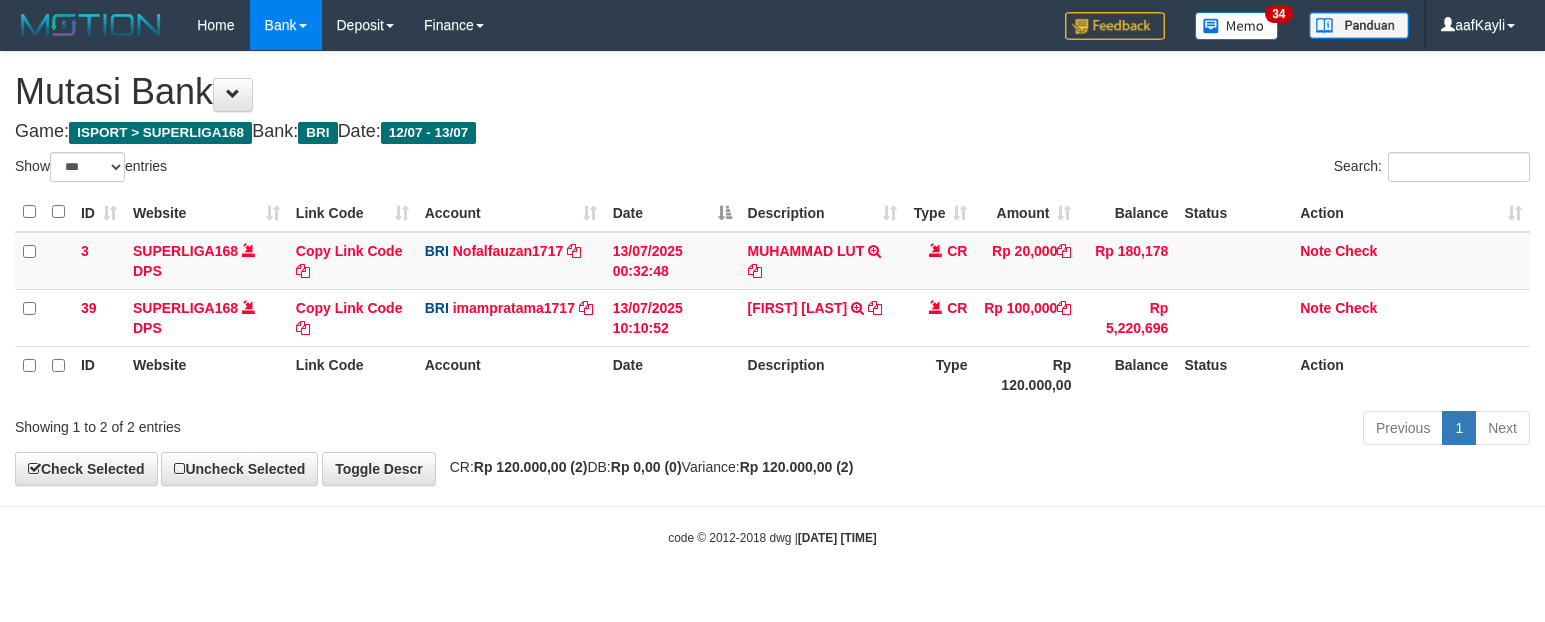scroll, scrollTop: 0, scrollLeft: 0, axis: both 